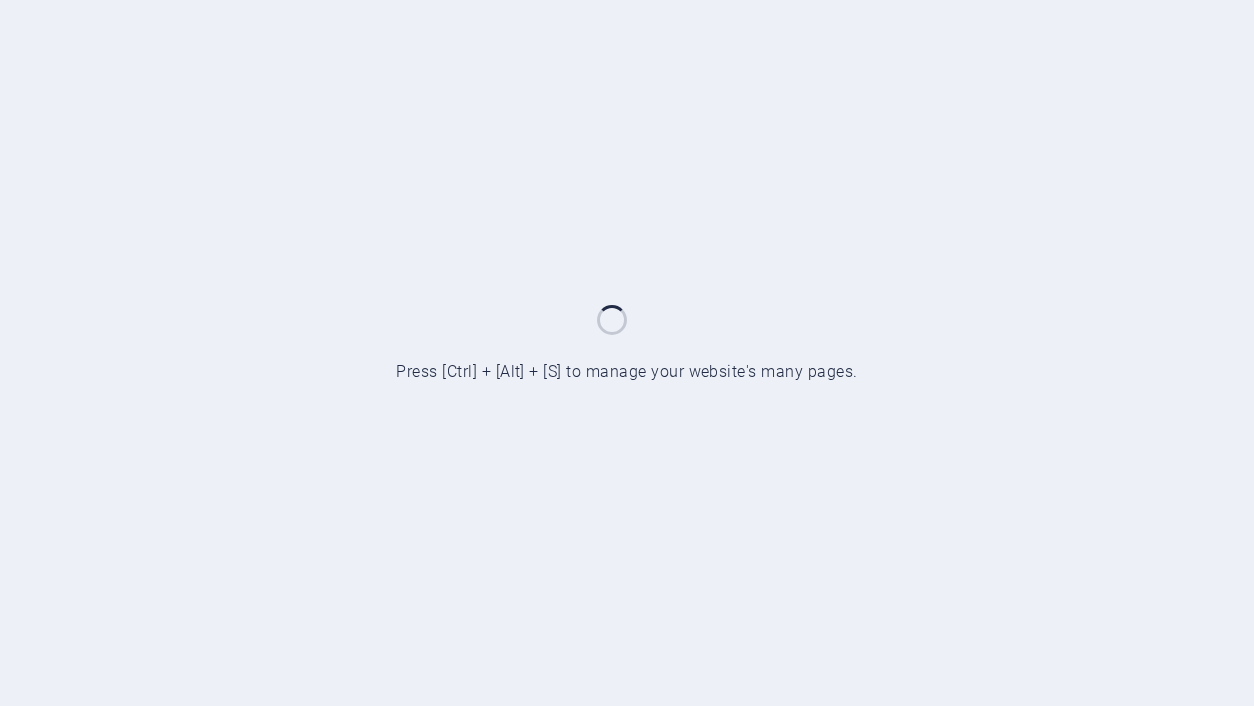 scroll, scrollTop: 0, scrollLeft: 0, axis: both 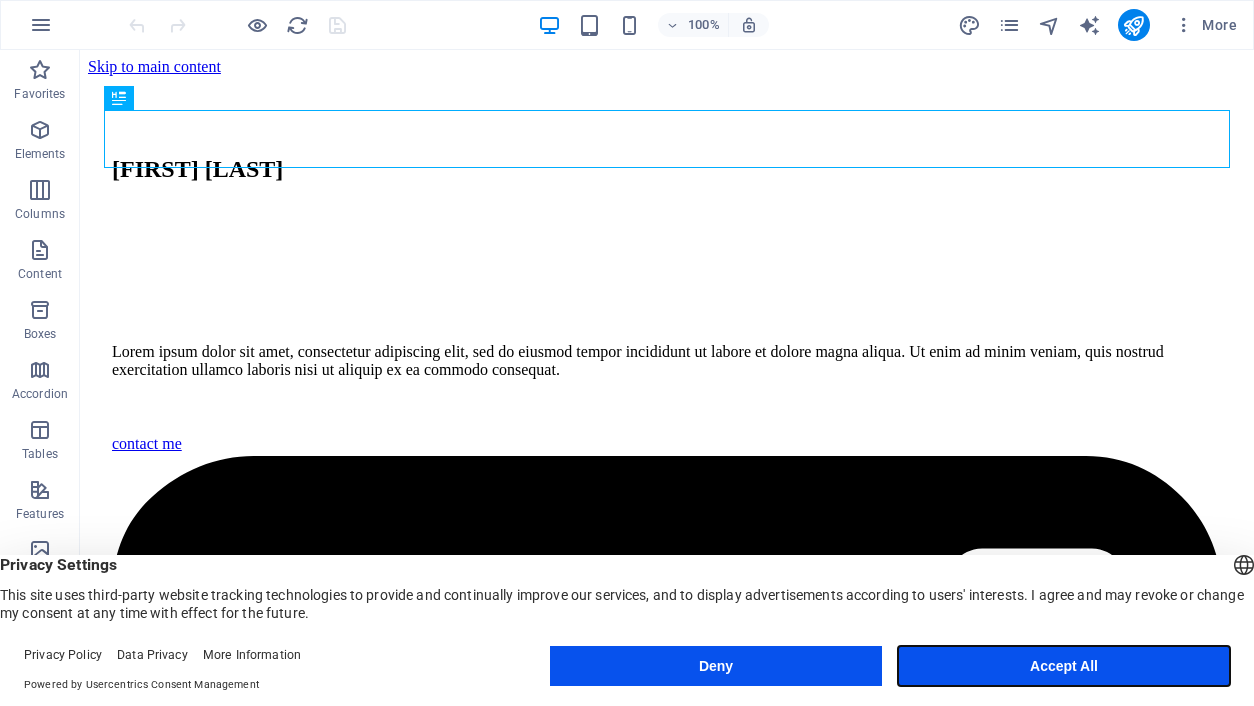 click on "Accept All" at bounding box center (1064, 666) 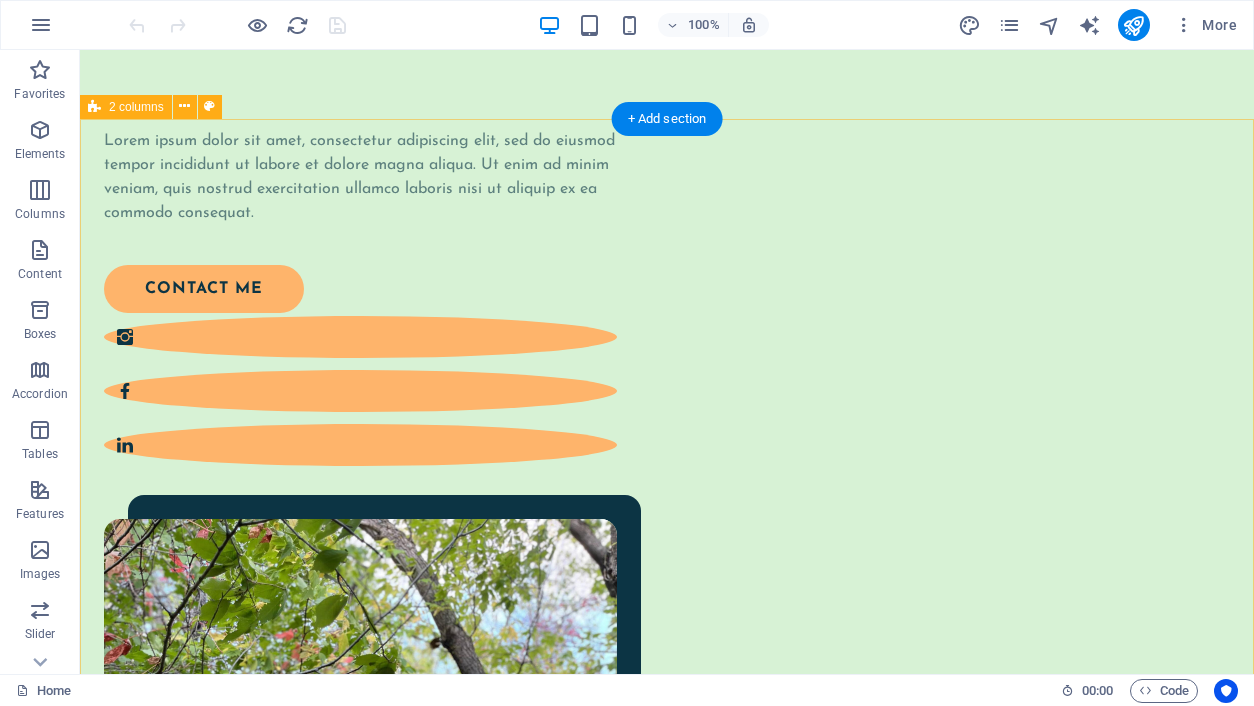 scroll, scrollTop: 76, scrollLeft: 0, axis: vertical 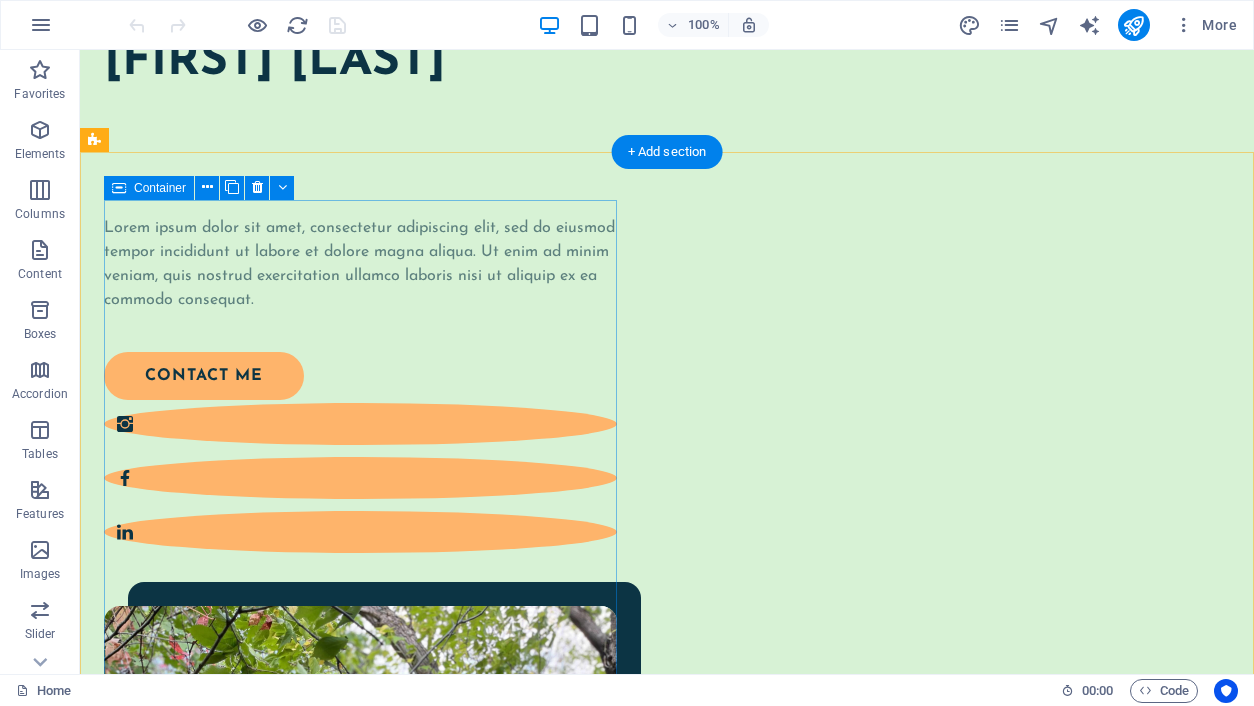 click on "Lorem ipsum dolor sit amet, consectetur adipiscing elit, sed do eiusmod tempor incididunt ut labore et dolore magna aliqua. Ut enim ad minim veniam, quis nostrud exercitation ullamco laboris nisi ut aliquip ex ea commodo consequat. contact me" at bounding box center (360, 378) 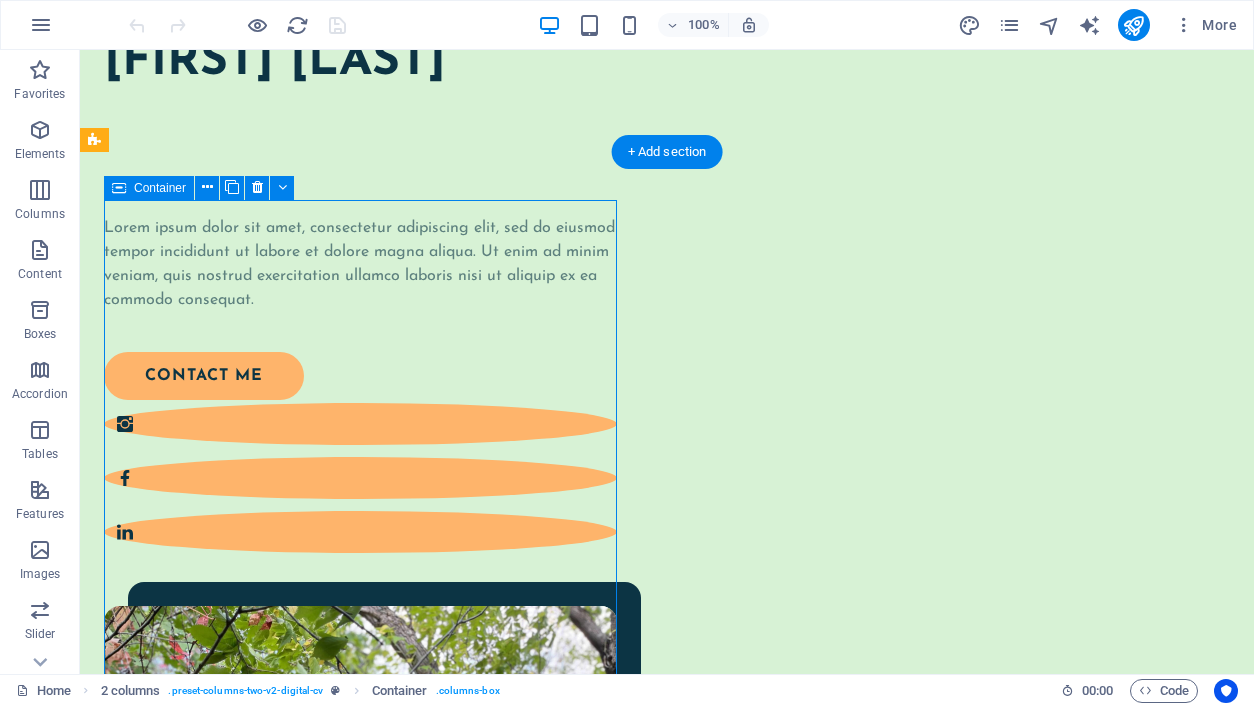 click on "Lorem ipsum dolor sit amet, consectetur adipiscing elit, sed do eiusmod tempor incididunt ut labore et dolore magna aliqua. Ut enim ad minim veniam, quis nostrud exercitation ullamco laboris nisi ut aliquip ex ea commodo consequat. contact me" at bounding box center [360, 378] 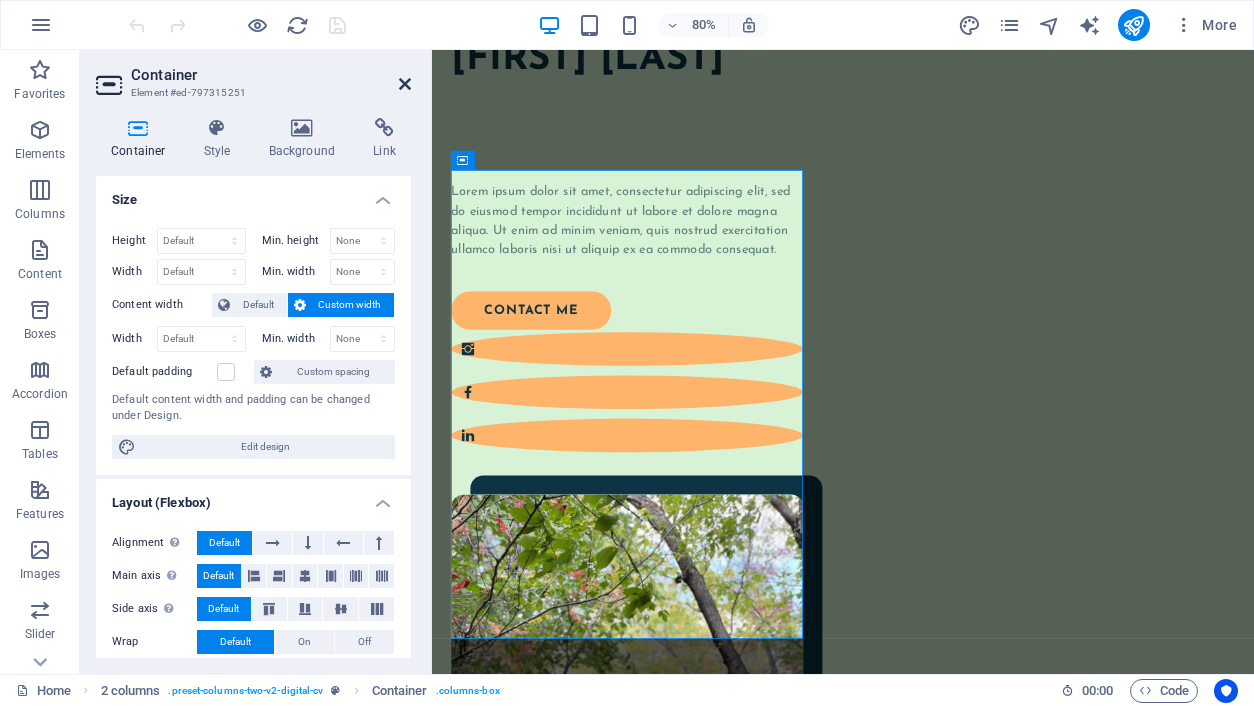 click at bounding box center (405, 84) 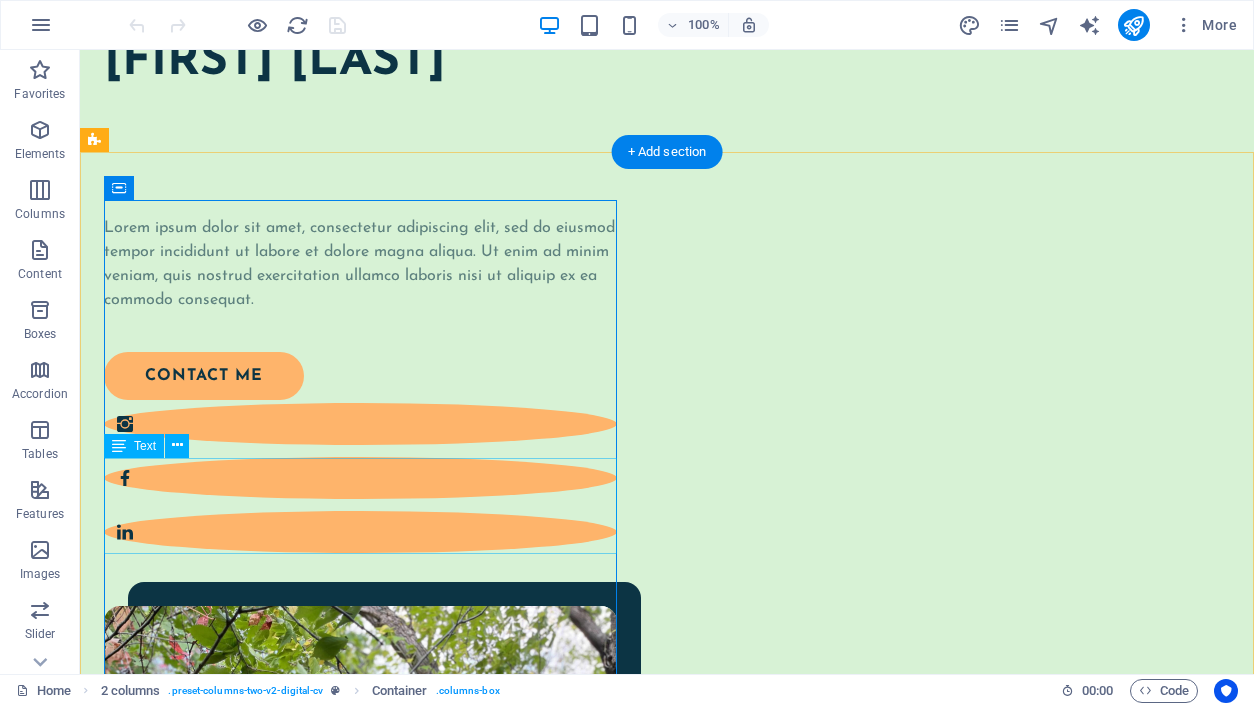 click on "Lorem ipsum dolor sit amet, consectetur adipiscing elit, sed do eiusmod tempor incididunt ut labore et dolore magna aliqua. Ut enim ad minim veniam, quis nostrud exercitation ullamco laboris nisi ut aliquip ex ea commodo consequat." at bounding box center (360, 264) 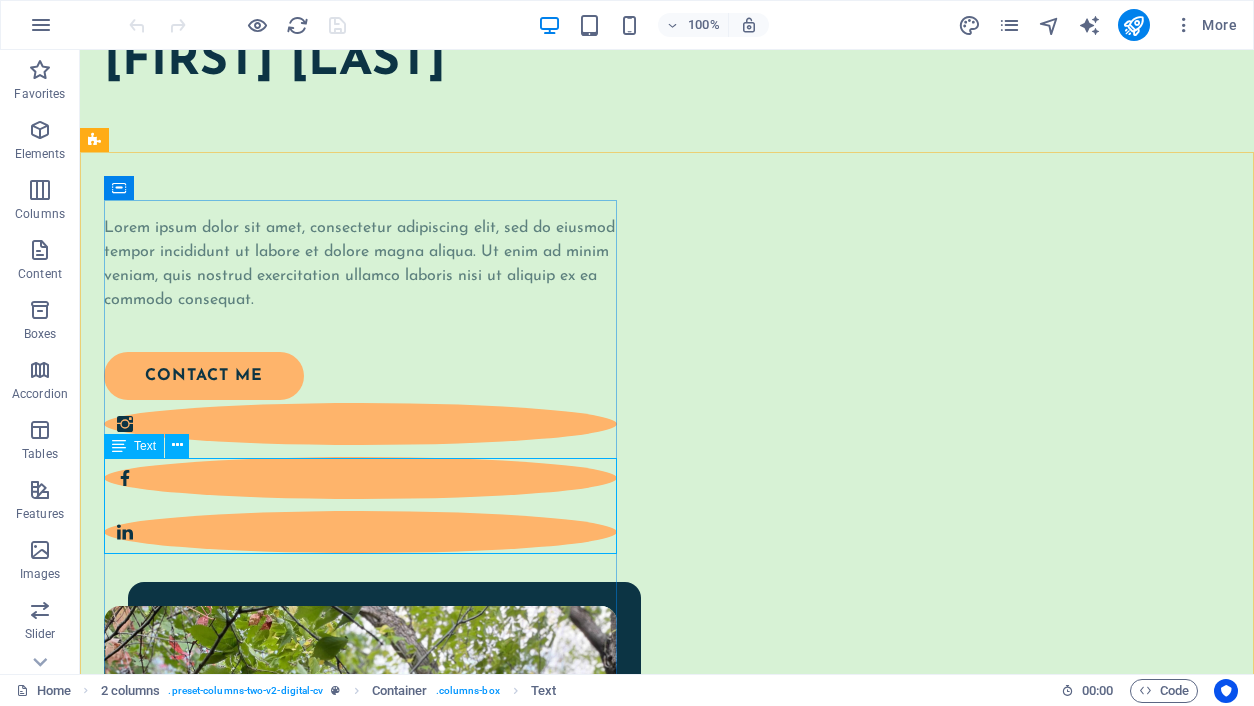 click on "Text" at bounding box center [145, 446] 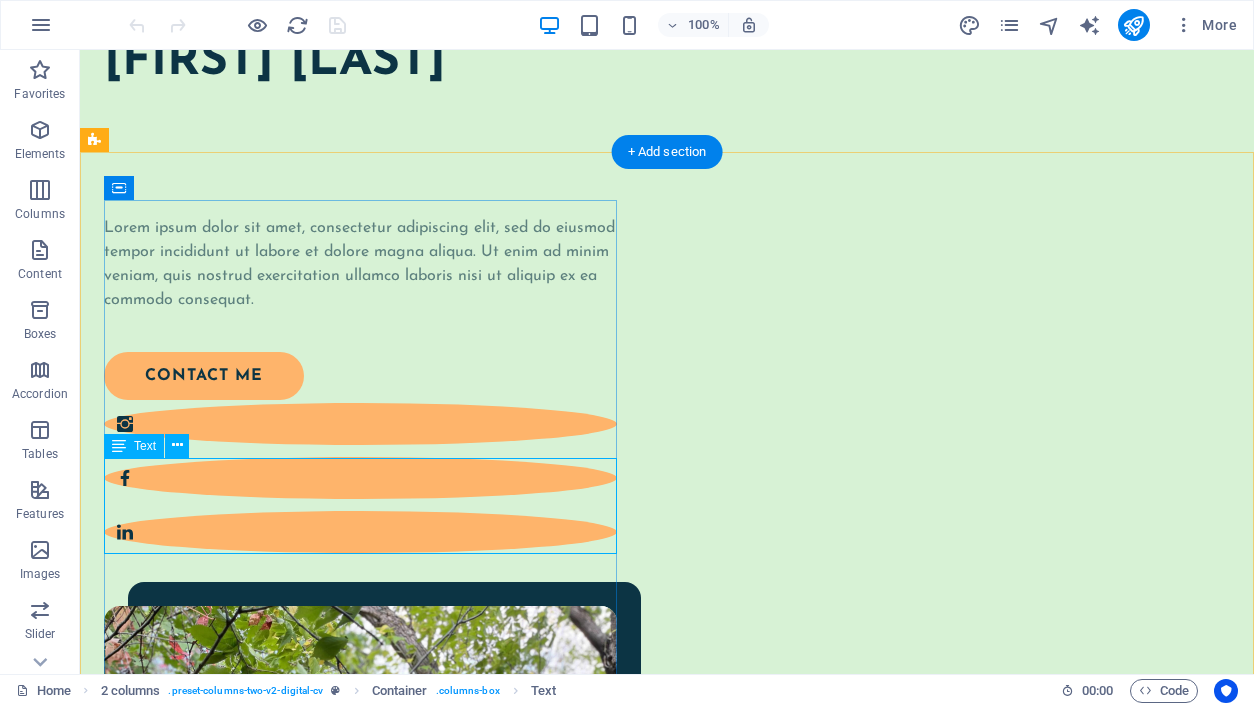 click on "Lorem ipsum dolor sit amet, consectetur adipiscing elit, sed do eiusmod tempor incididunt ut labore et dolore magna aliqua. Ut enim ad minim veniam, quis nostrud exercitation ullamco laboris nisi ut aliquip ex ea commodo consequat." at bounding box center [360, 264] 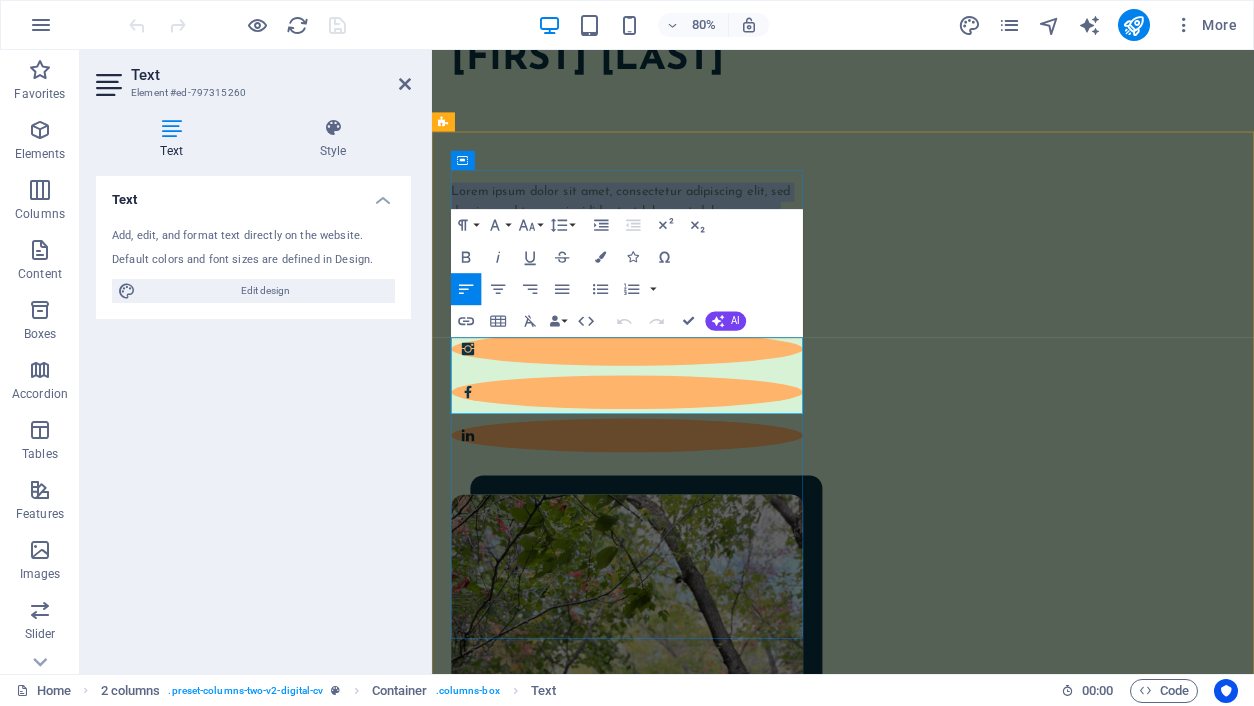 drag, startPoint x: 459, startPoint y: 424, endPoint x: 893, endPoint y: 486, distance: 438.40622 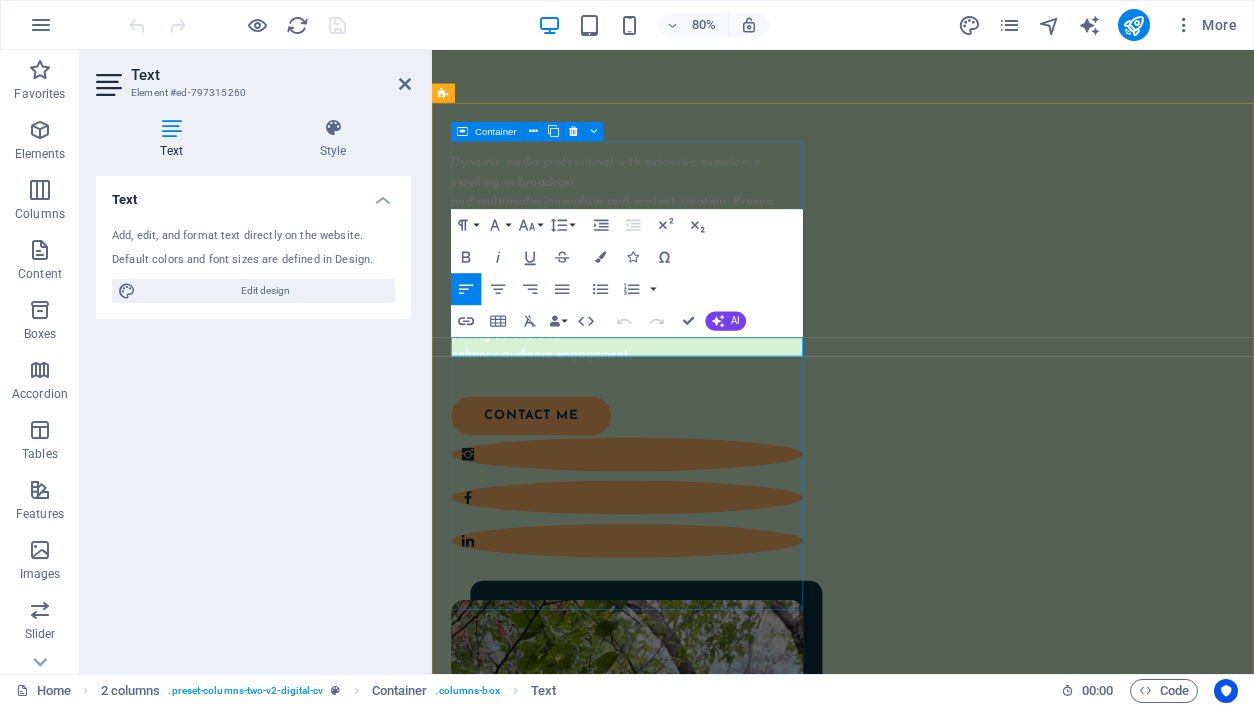 scroll, scrollTop: 0, scrollLeft: 0, axis: both 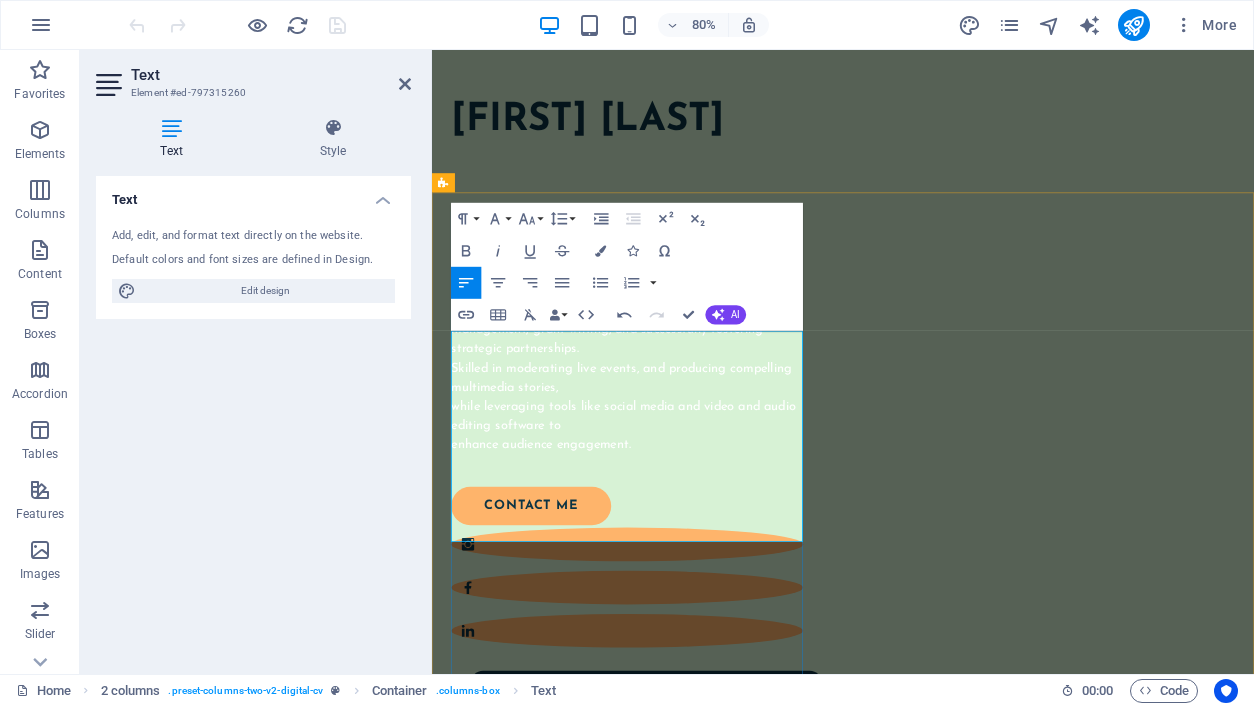 click on "Dynamic media professional with extensive experience excelling in broadcast" at bounding box center [676, 316] 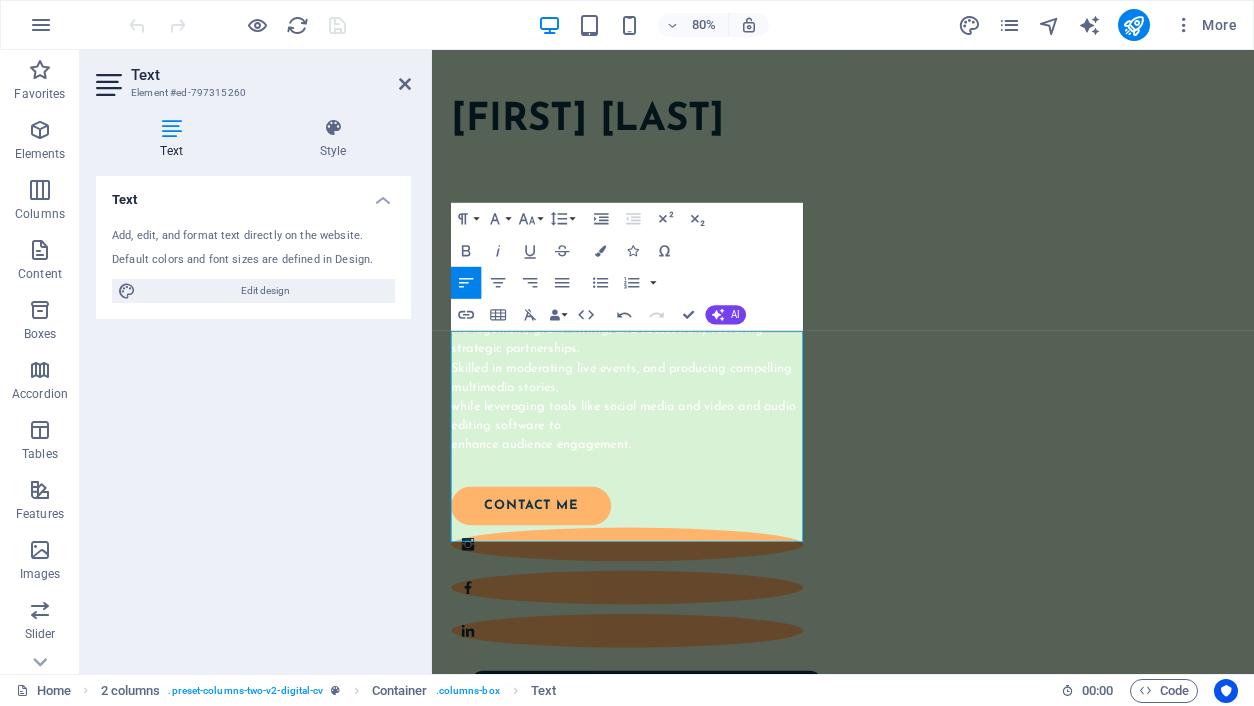 type 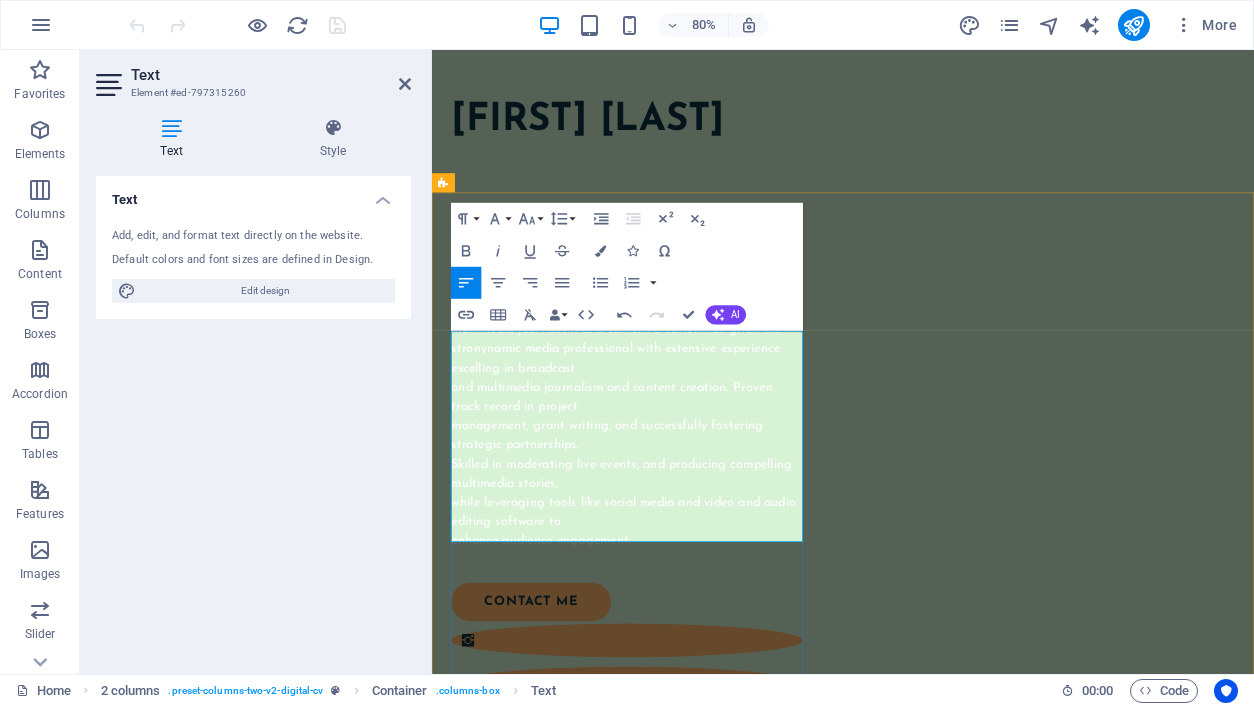 click on "I'm an Emmy-award  ynamic media professional with extensive experience excelling in broadcast" at bounding box center (676, 376) 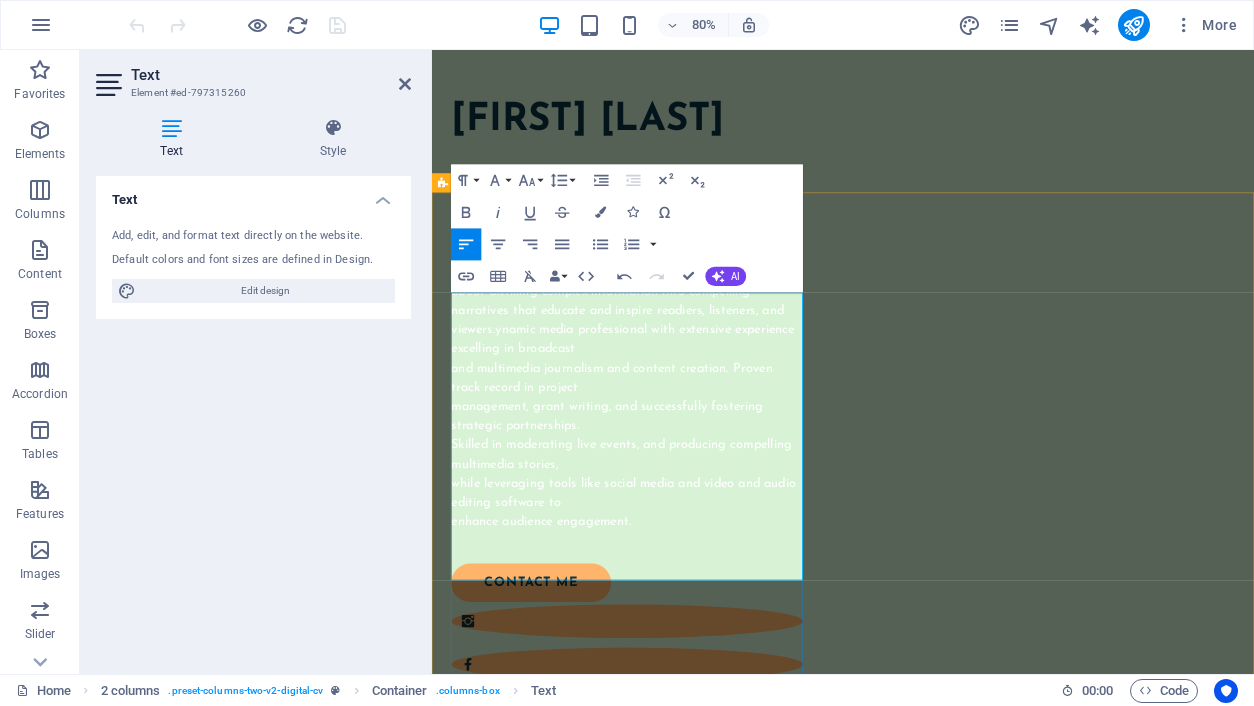click on "I'm an Emmy Award-winning broadcast journalist with more than a decade of experience in public media. I am passionate about distilling complex information into compelling narratives that educate and inspire readiers, listeners, and viewers.  ynamic media professional with extensive experience excelling in broadcast" at bounding box center [676, 364] 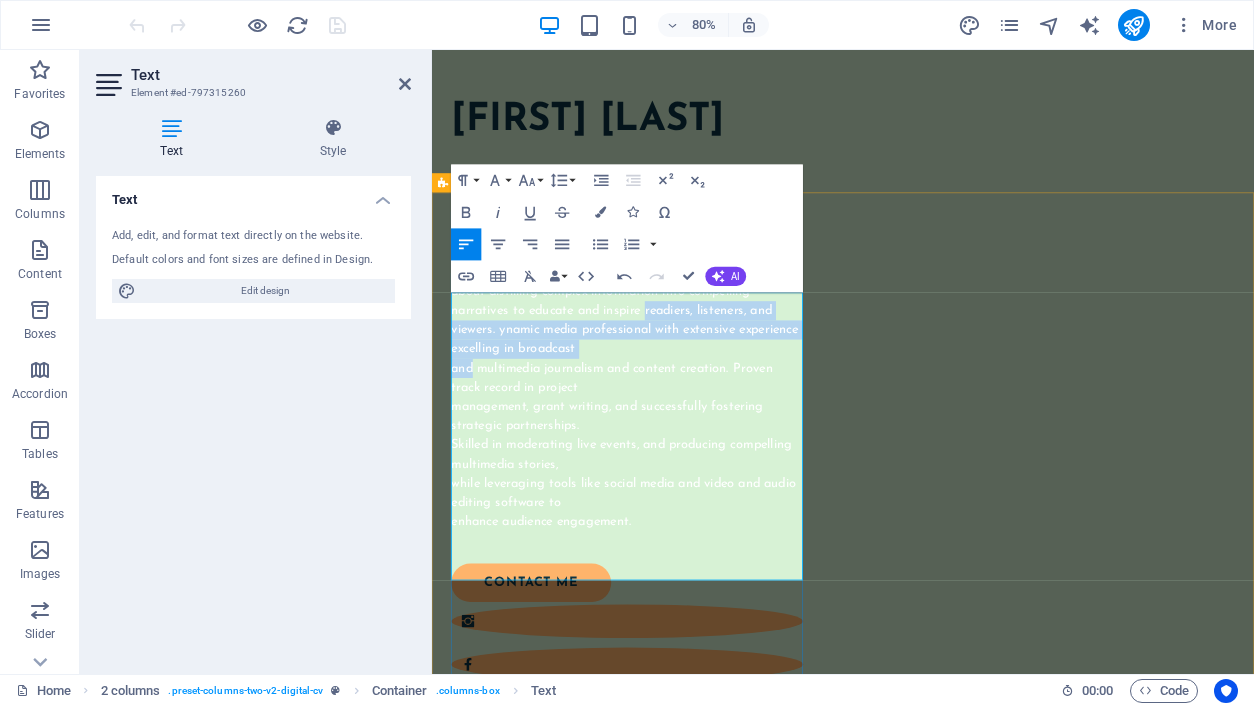 drag, startPoint x: 783, startPoint y: 440, endPoint x: 482, endPoint y: 516, distance: 310.44644 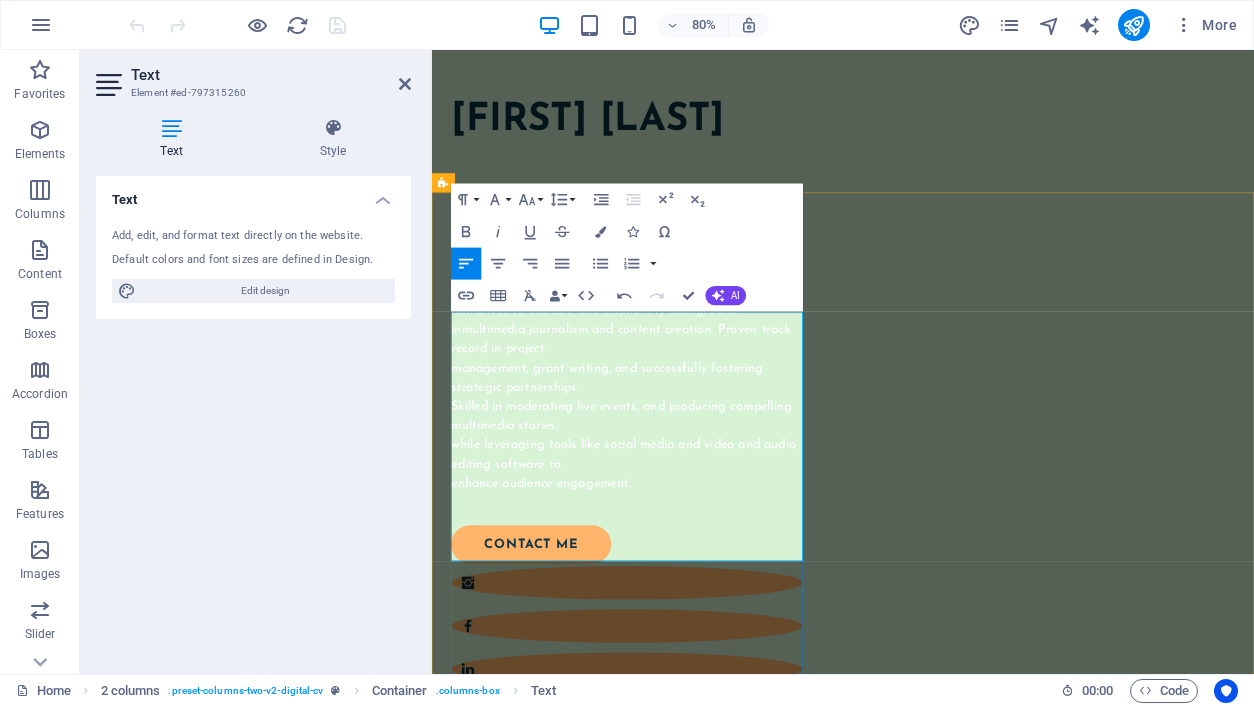 drag, startPoint x: 462, startPoint y: 512, endPoint x: 678, endPoint y: 511, distance: 216.00232 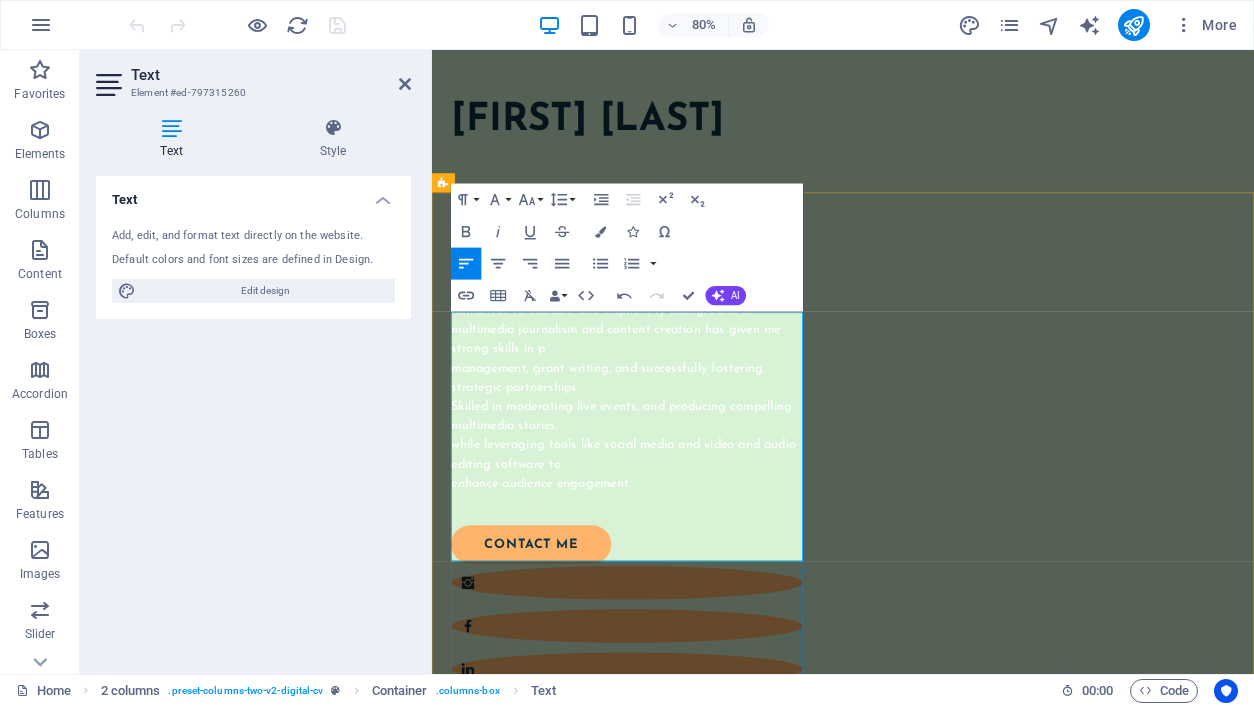 click on "I'm an Emmy Award-winning broadcast journalist with more than a decade of experience in public media. I am passionate about distilling complex information into compelling narratives to educate and inspire. My background in multimedia journalism and content creation has given me strong skills in p" at bounding box center (676, 364) 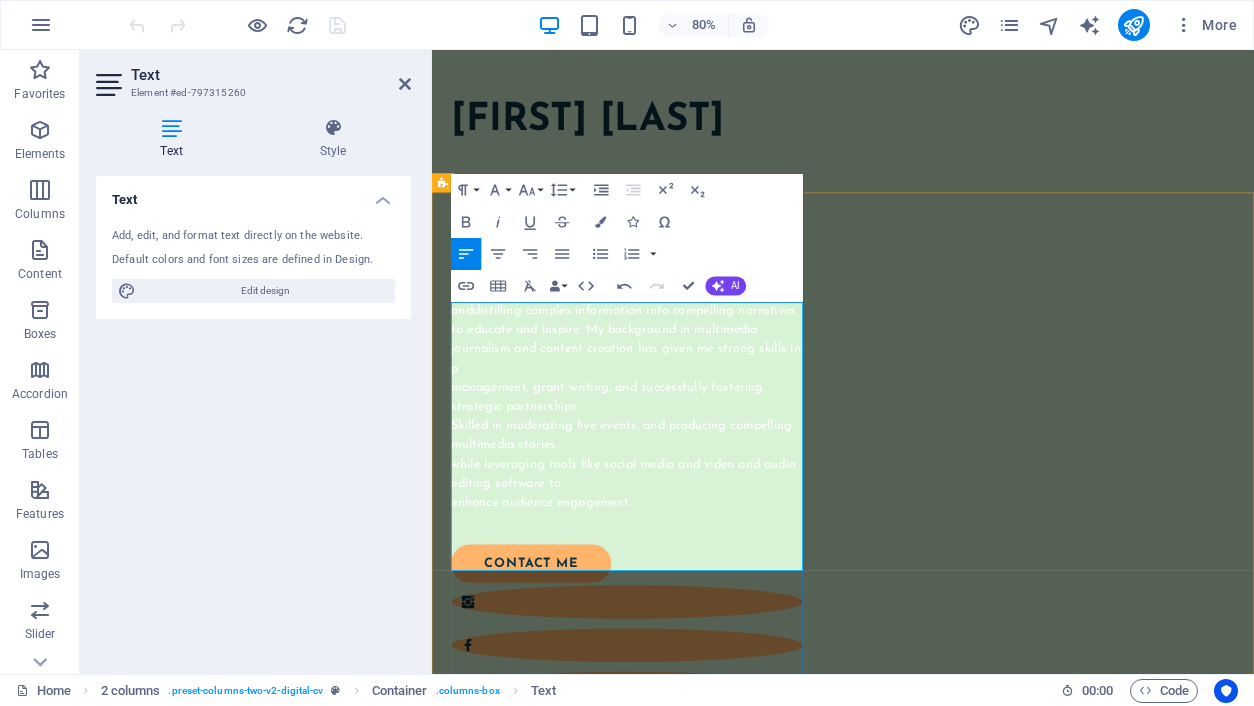 click on "I'm an Emmy Award-winning broadcast journalist with more than a decade of experience in public media. I am passionate about project management, community engagement and  distilling complex information into compelling narratives to educate and inspire. My background in multimedia journalism and content creation has given me strong skills in p" at bounding box center [676, 376] 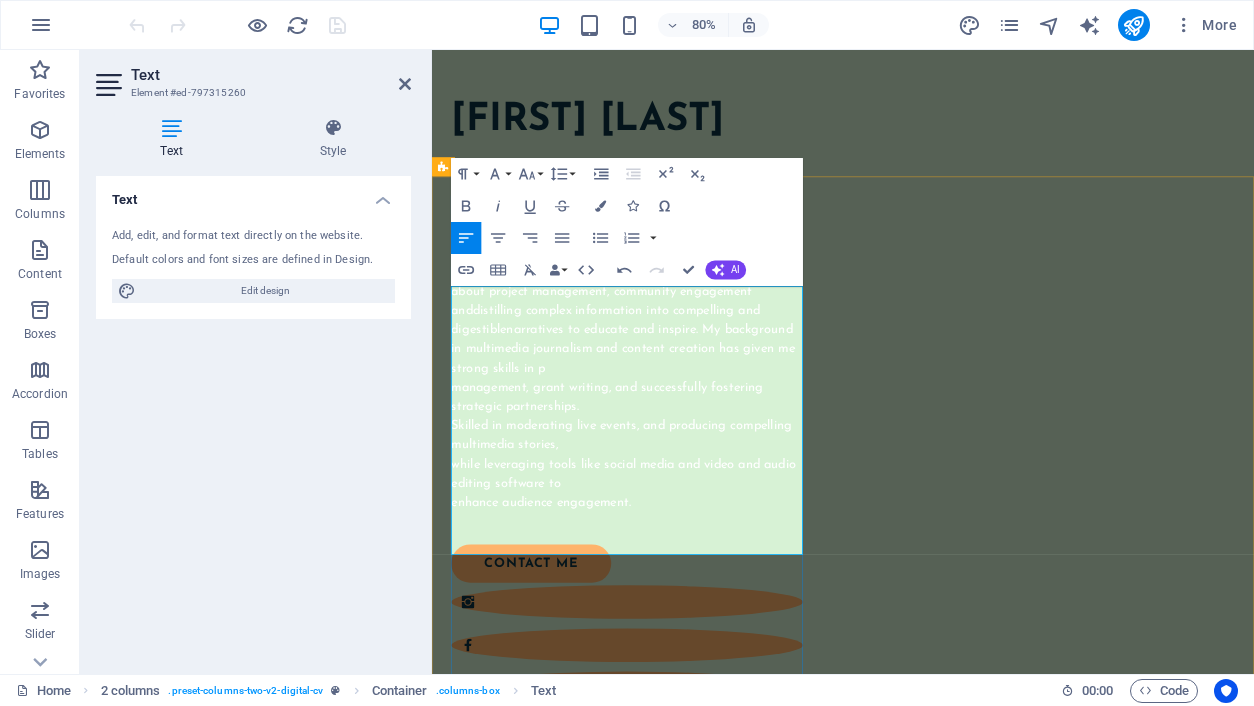 scroll, scrollTop: 33, scrollLeft: 0, axis: vertical 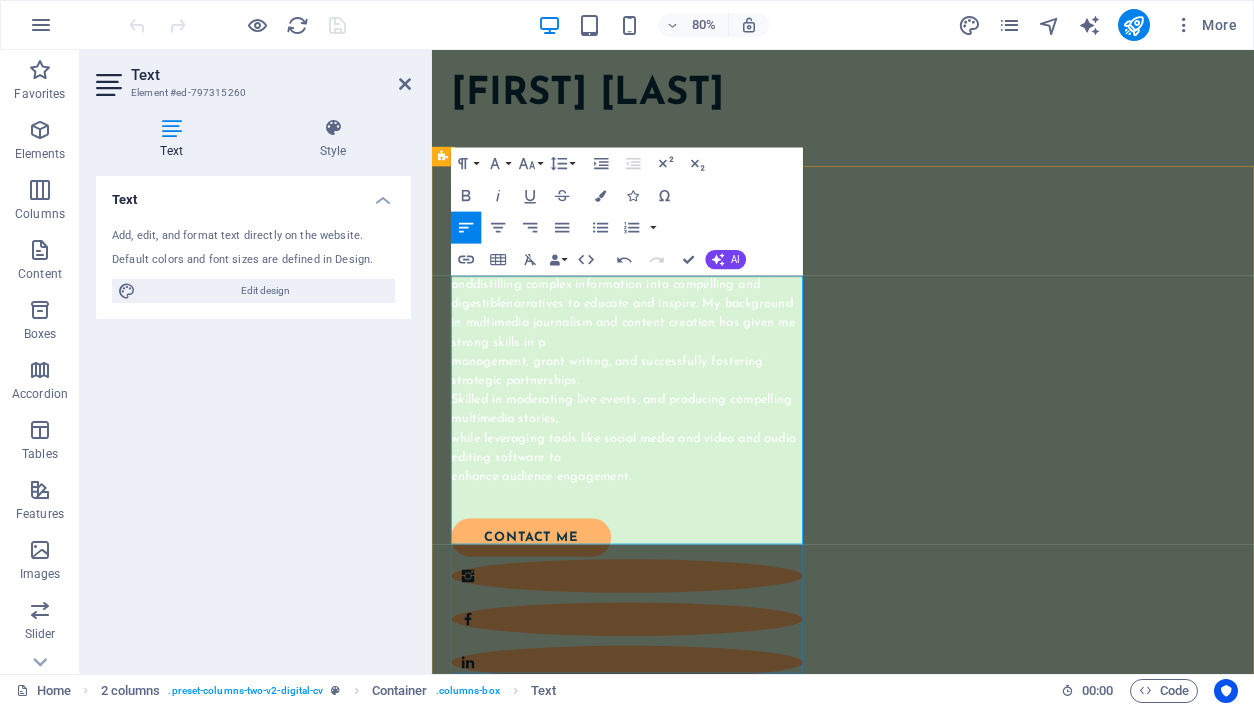 click on "I'm an Emmy Award-winning broadcast journalist with more than a decade of experience in public media. I am passionate about project management, community engagement and  distilling complex information into compelling and digestible  narratives to educate and inspire. My background in multimedia journalism and content creation has given me strong skills in p" at bounding box center (676, 343) 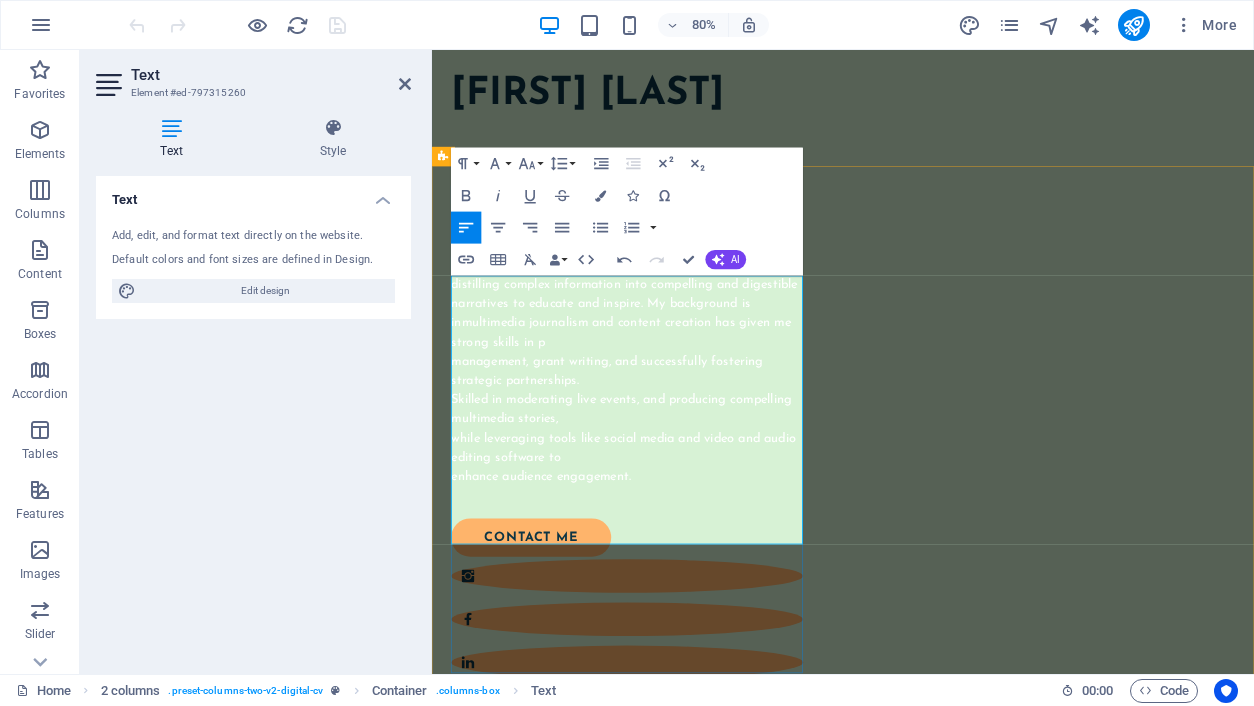 click on "I'm an Emmy Award-winning broadcast journalist with more than a decade of experience in public media. I am passionate about project management, community engagement and distilling complex information into compelling and digestible narratives to educate and inspire. My background is in  multimedia journalism and content creation has given me strong skills in p" at bounding box center [676, 343] 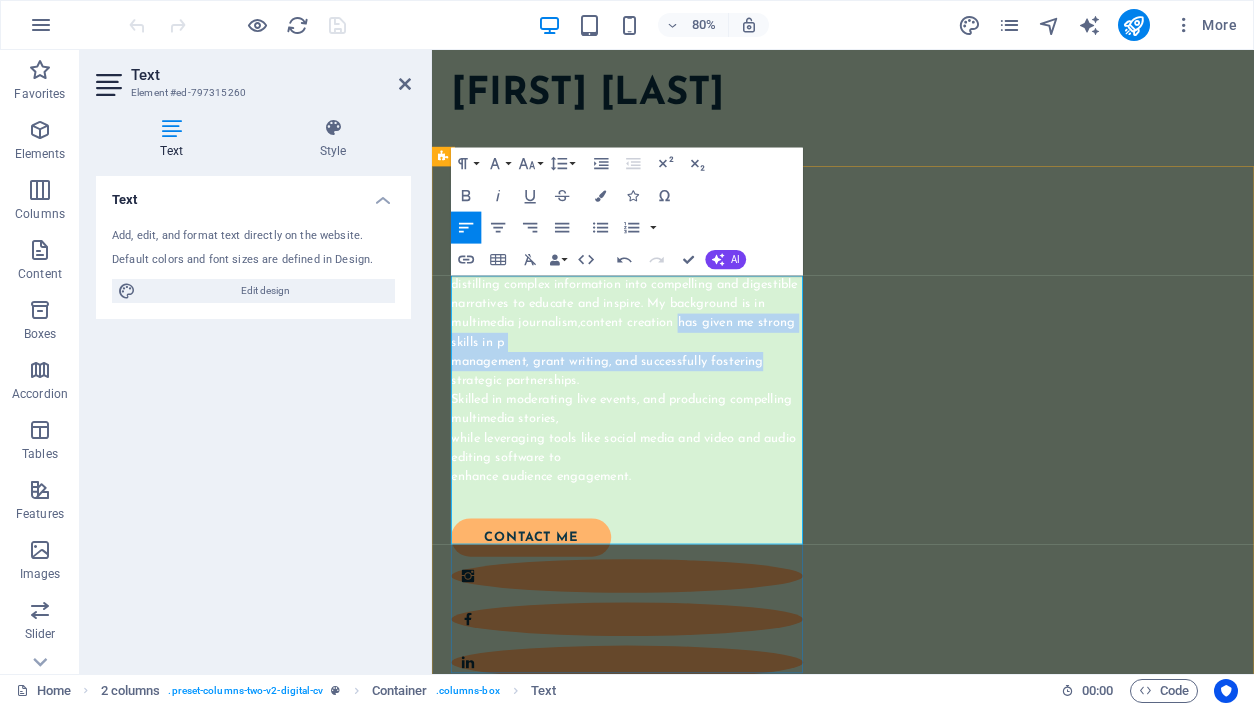 drag, startPoint x: 857, startPoint y: 514, endPoint x: 459, endPoint y: 488, distance: 398.84833 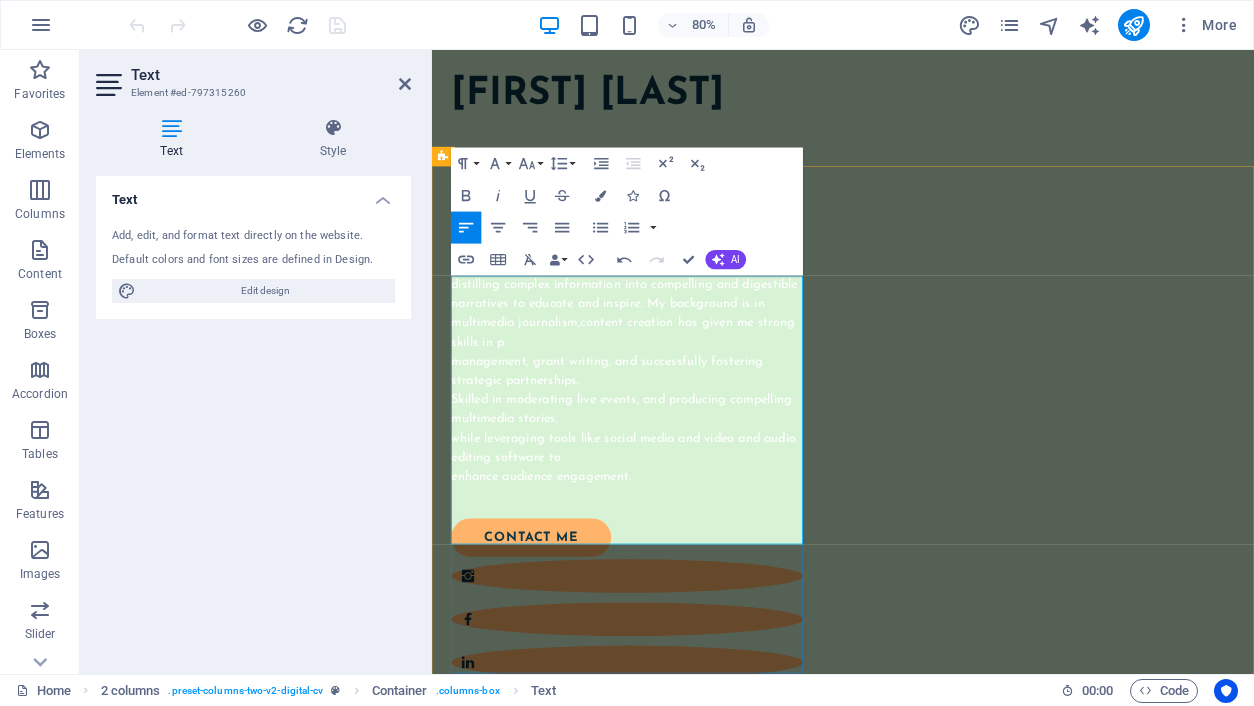 scroll, scrollTop: 57, scrollLeft: 0, axis: vertical 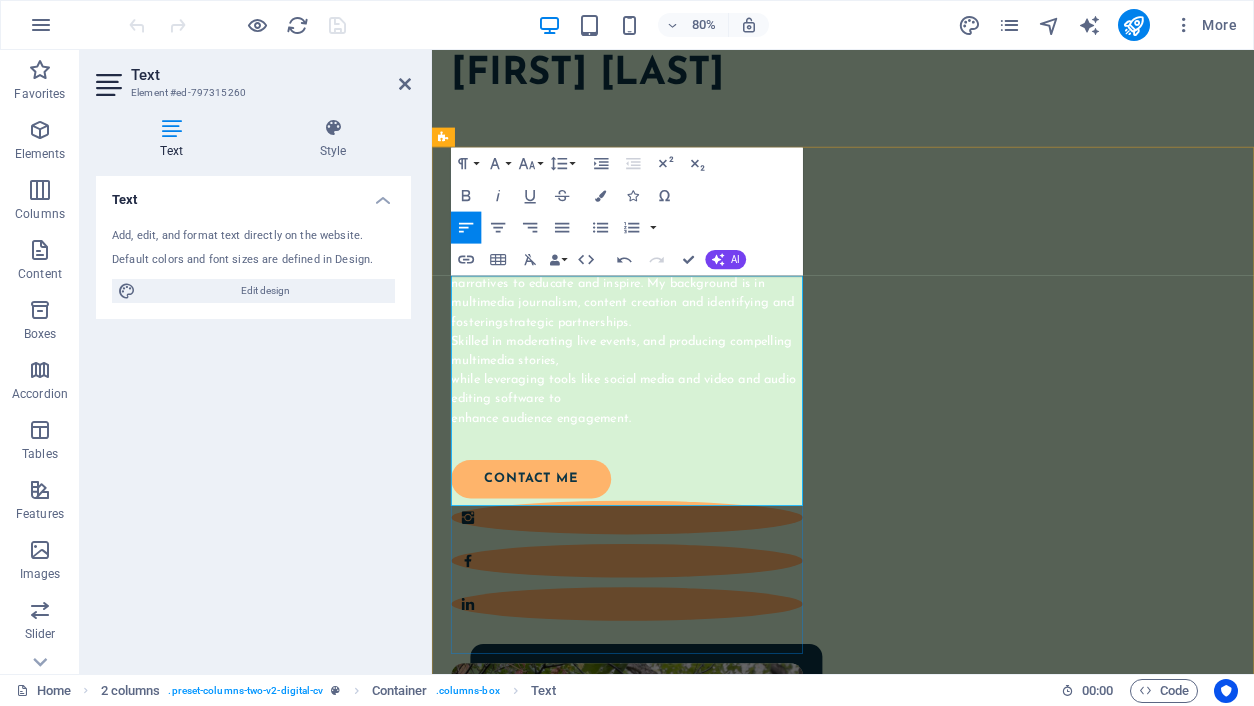 click on "I'm an Emmy Award-winning broadcast journalist with more than a decade of experience in public media. I am passionate about project management, community engagement and distilling complex information into compelling and digestible narratives to educate and inspire. My background is in multimedia journalism, content creation and identifying and fostering  strategic partnerships." at bounding box center [676, 319] 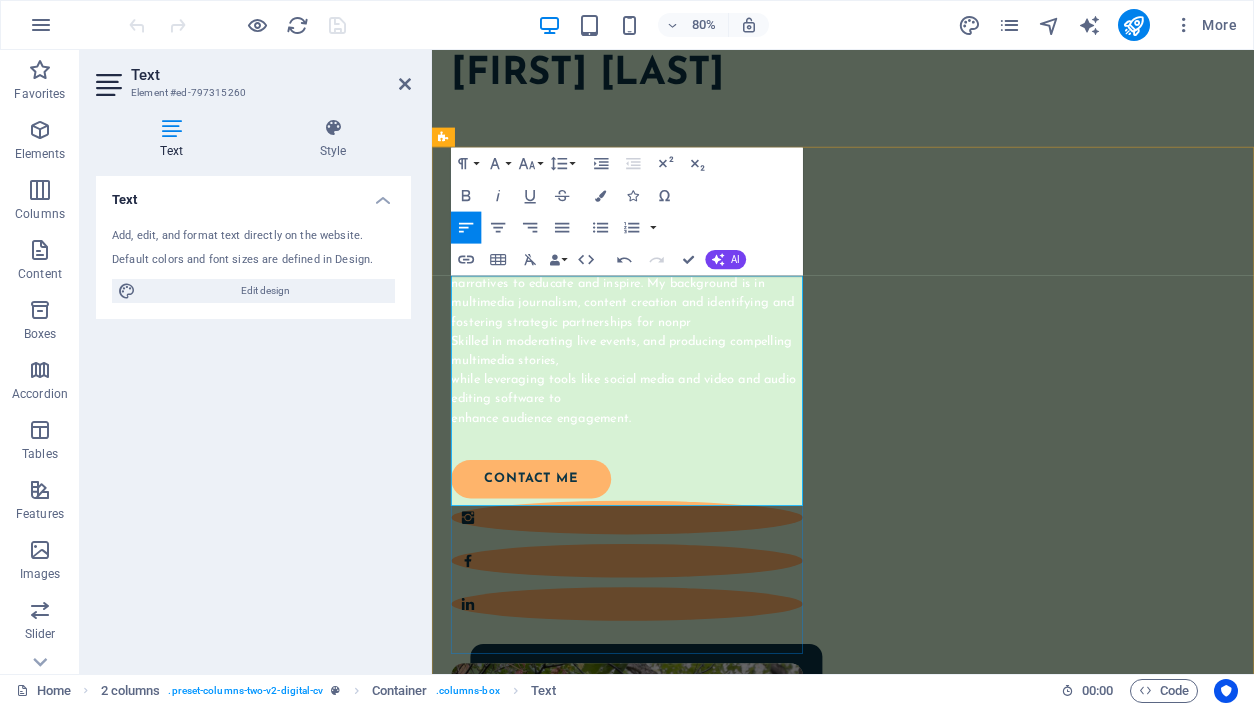 scroll, scrollTop: 45, scrollLeft: 0, axis: vertical 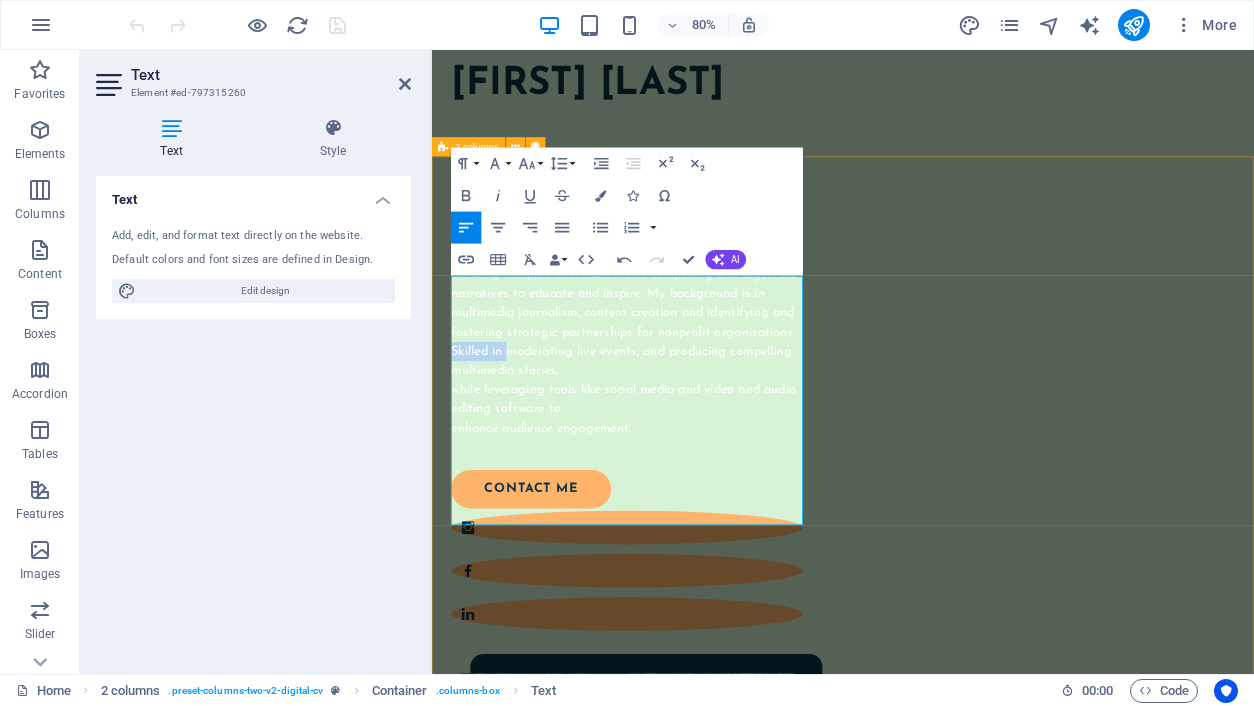 drag, startPoint x: 524, startPoint y: 540, endPoint x: 448, endPoint y: 540, distance: 76 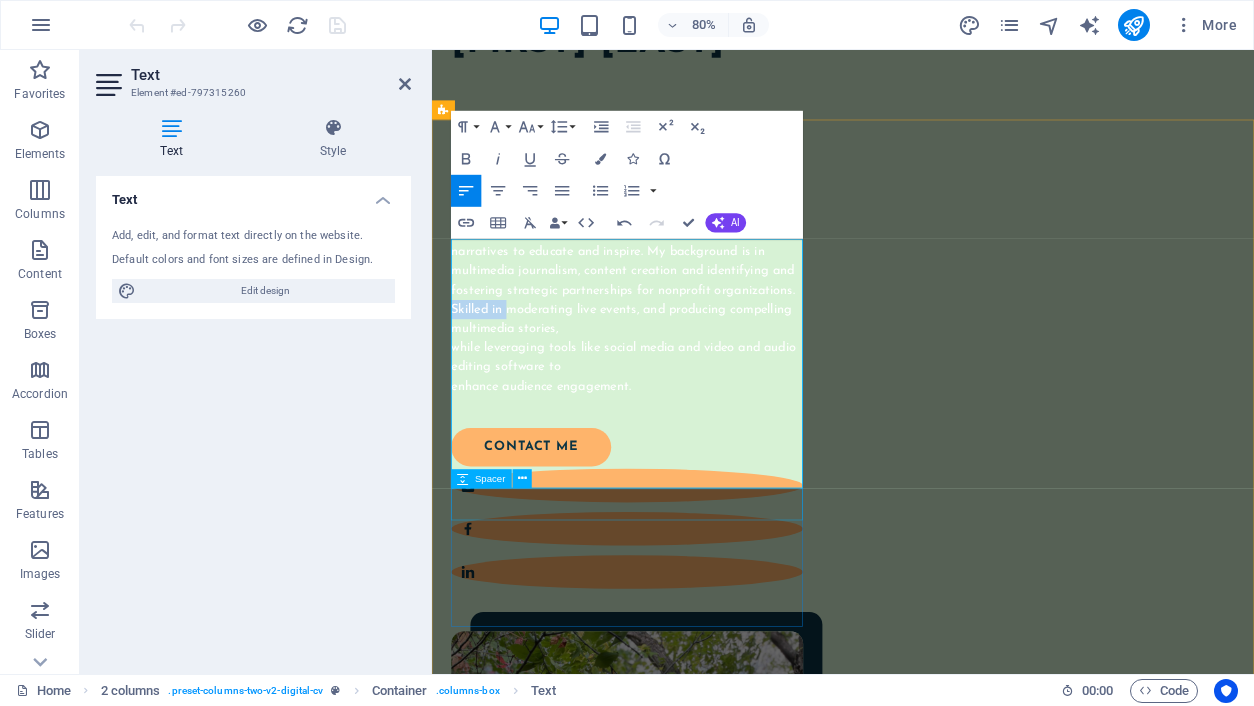 scroll, scrollTop: 104, scrollLeft: 0, axis: vertical 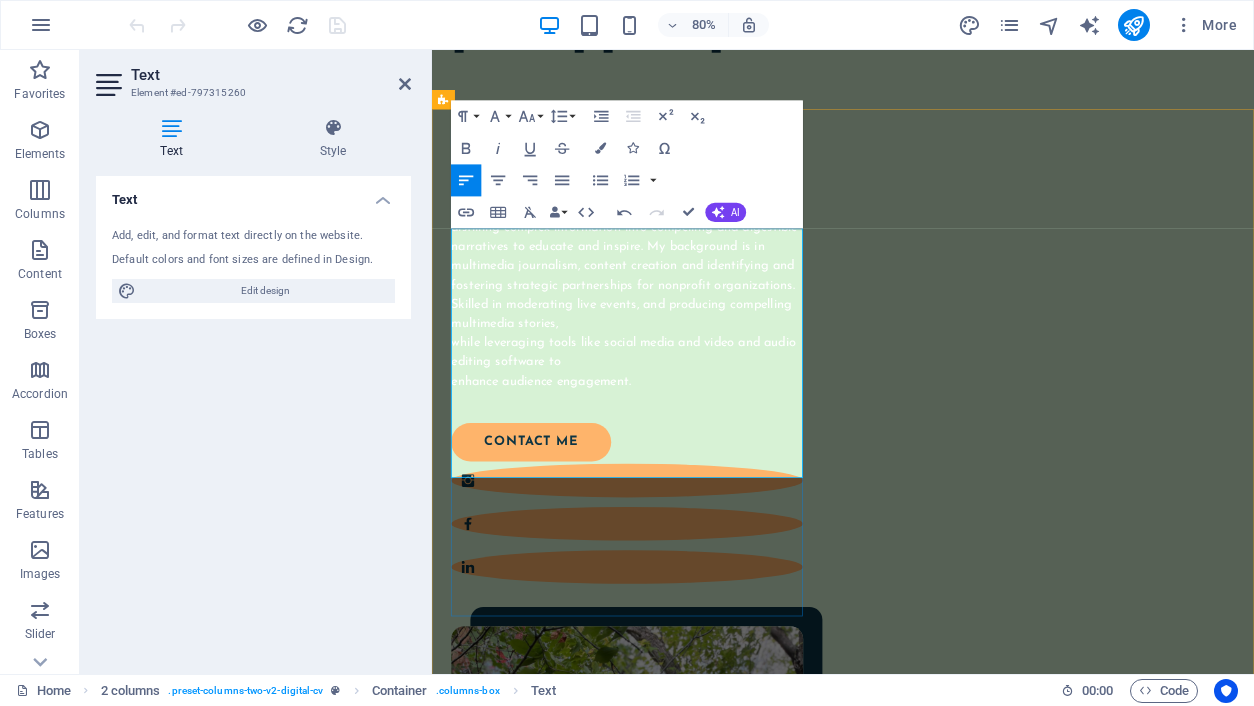 click on "enhance audience engagement." at bounding box center [676, 464] 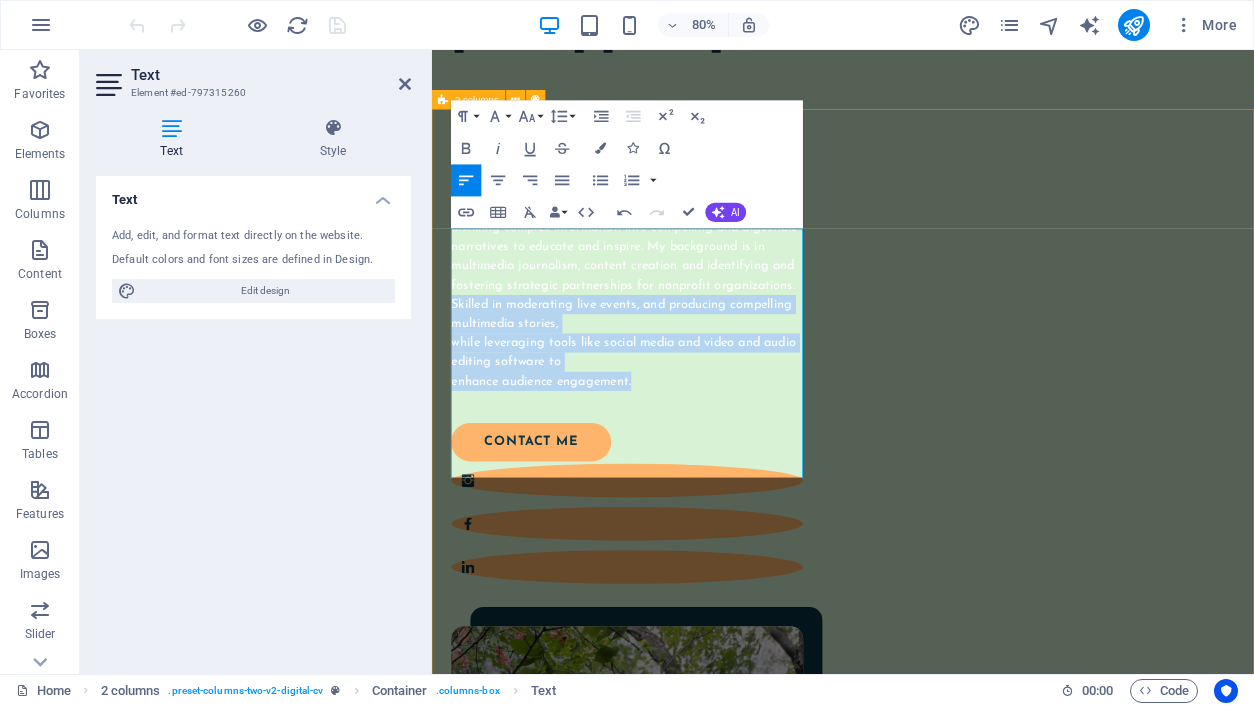 drag, startPoint x: 698, startPoint y: 571, endPoint x: 453, endPoint y: 477, distance: 262.4138 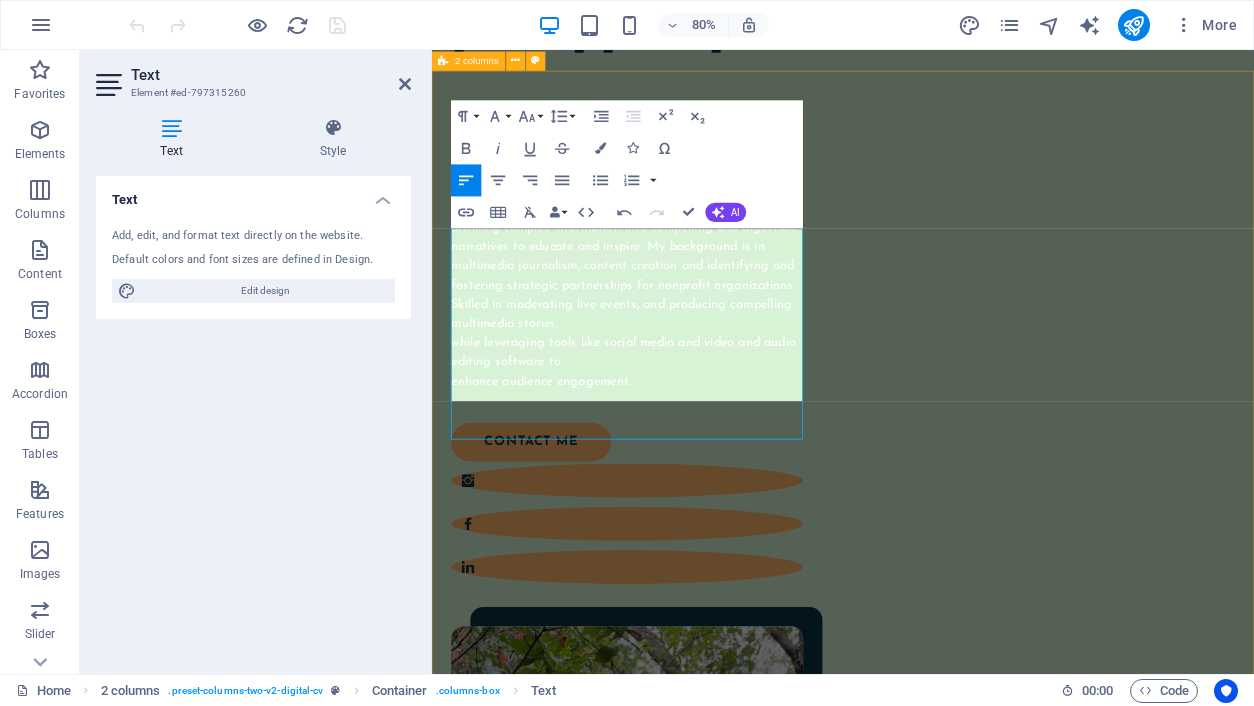 scroll, scrollTop: 152, scrollLeft: 0, axis: vertical 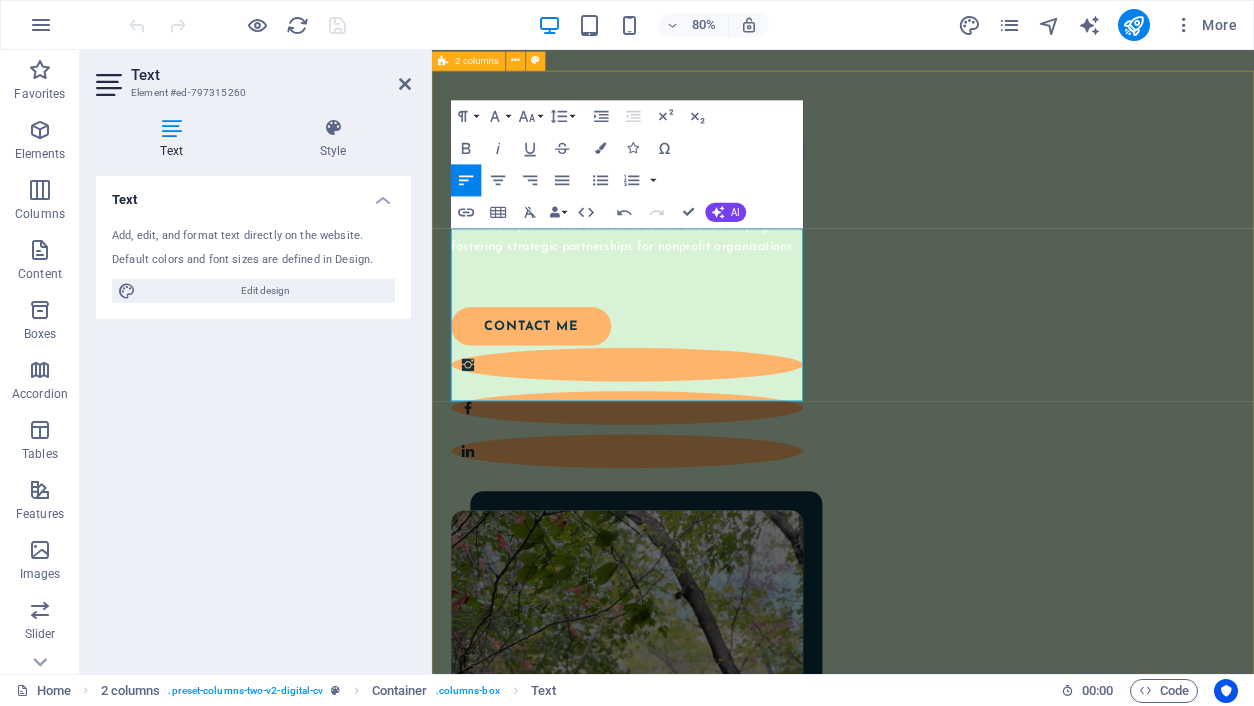 drag, startPoint x: 583, startPoint y: 335, endPoint x: 454, endPoint y: 342, distance: 129.18979 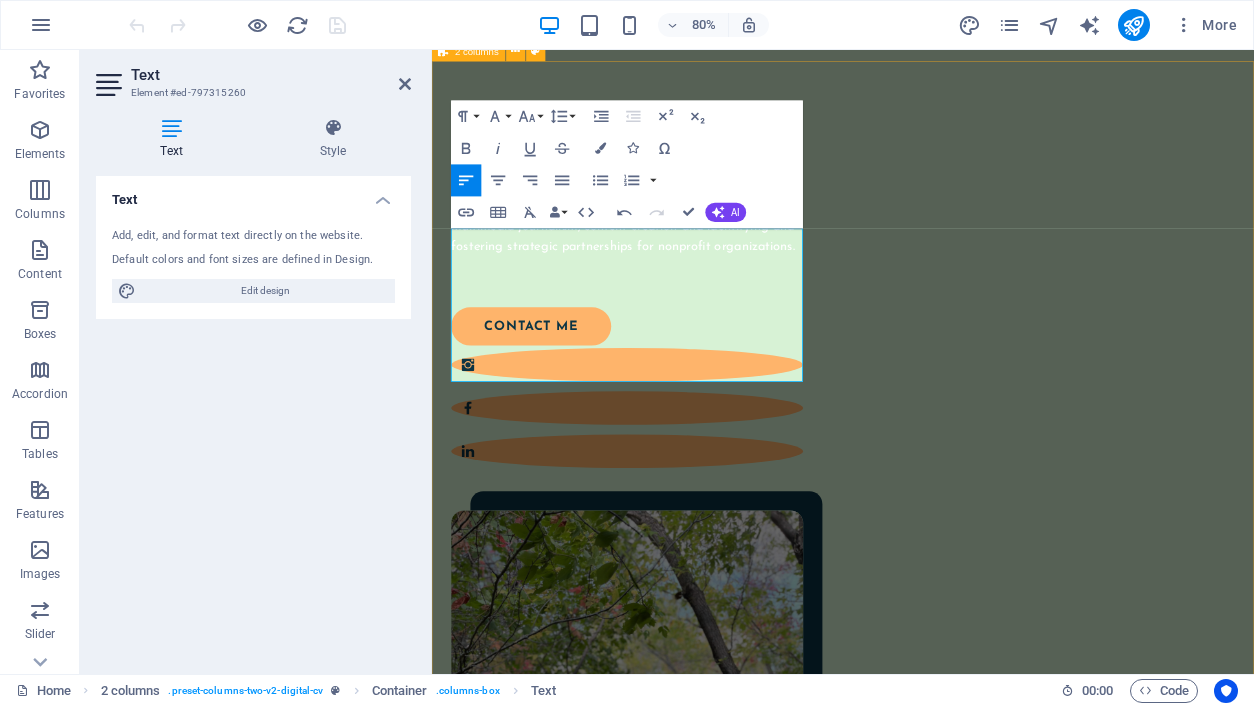 scroll, scrollTop: 164, scrollLeft: 0, axis: vertical 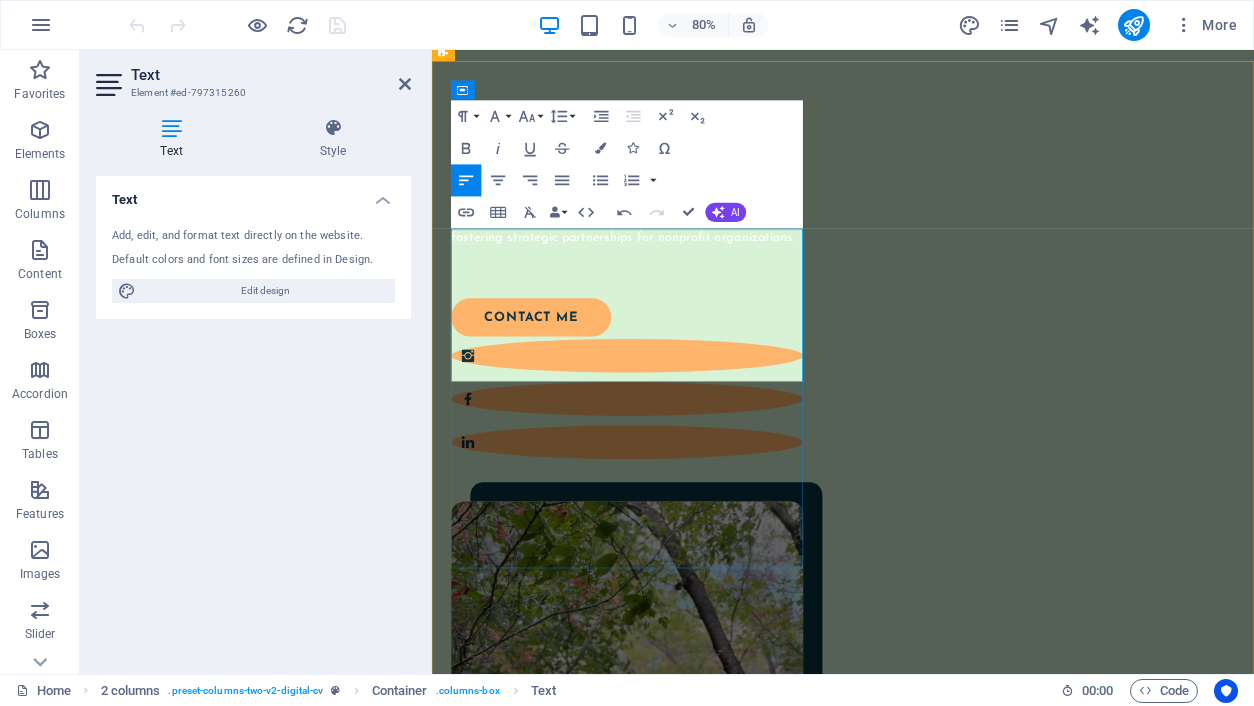 click on "I'm an Emmy Award-winning broadcast journalist with more than a decade of experience in public media. I am skilled in  project management, community engagement and distilling complex information into compelling and digestible narratives to educate and inspire. My background is in multimedia journalism, content creation and identifying and fostering strategic partnerships for nonprofit organizations." at bounding box center [676, 212] 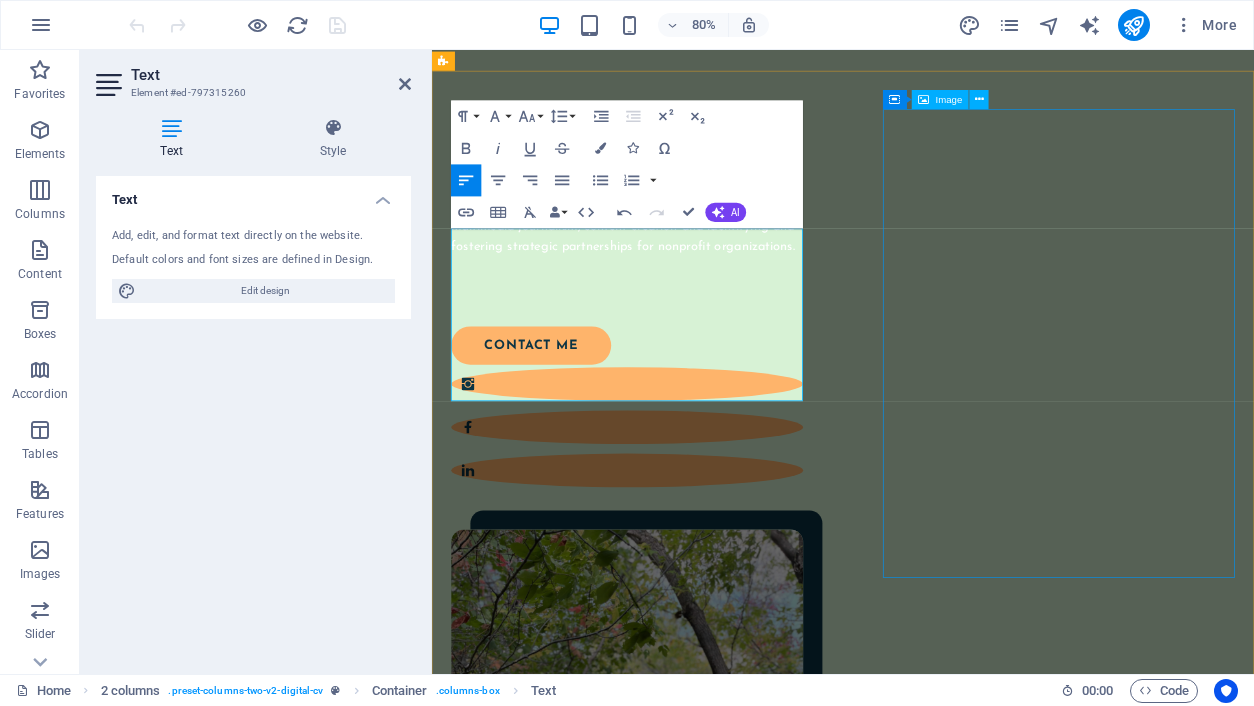scroll, scrollTop: 140, scrollLeft: 0, axis: vertical 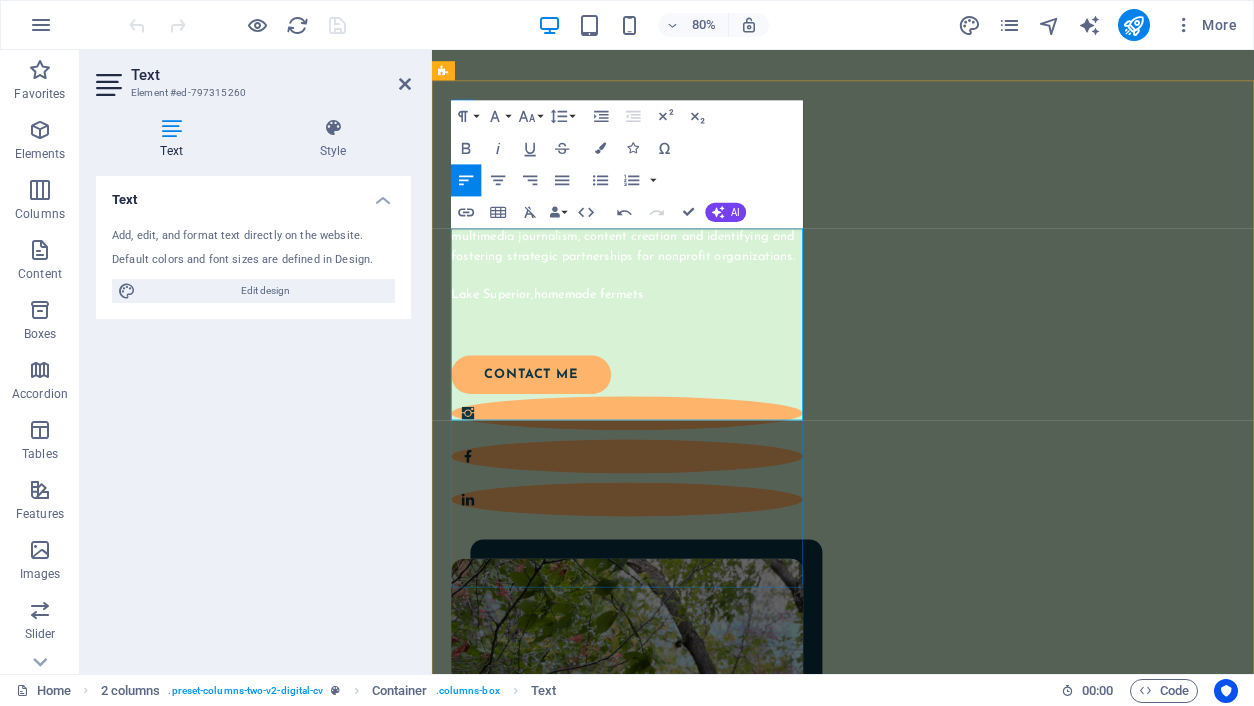 click on "​Lake Superior,homemade fermets" at bounding box center [676, 356] 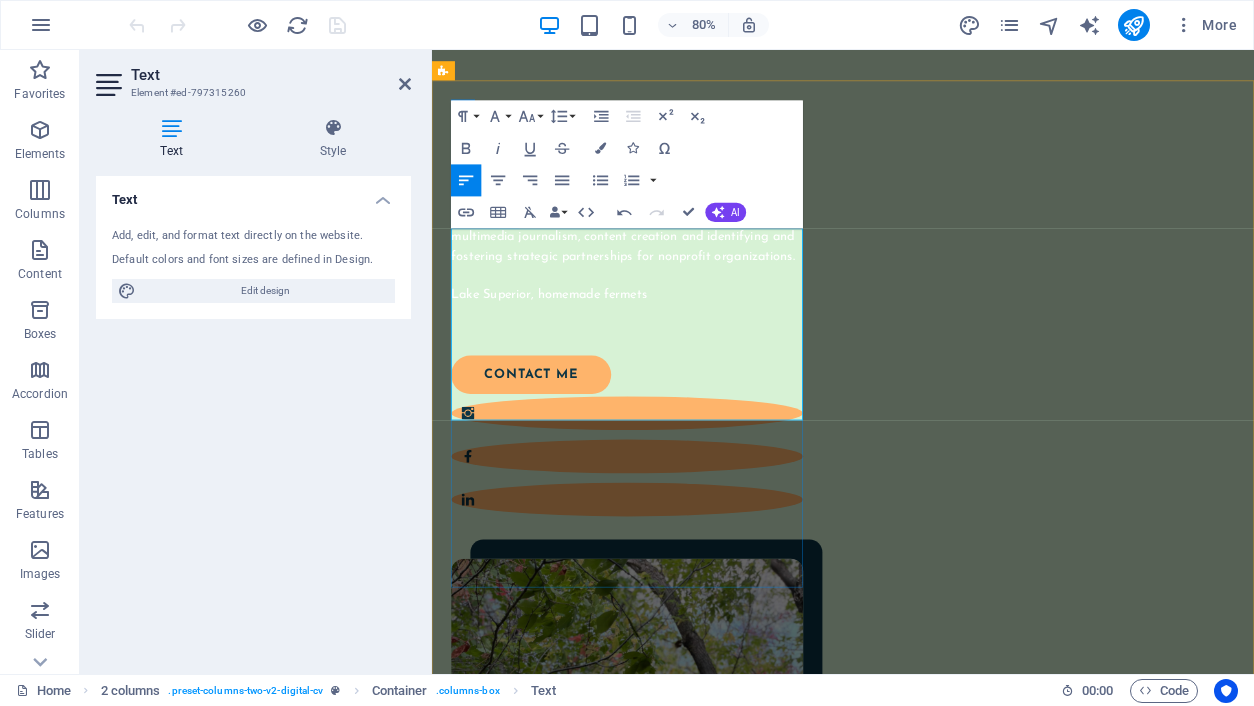 click on "Lake Superior, homemade fermets" at bounding box center [676, 356] 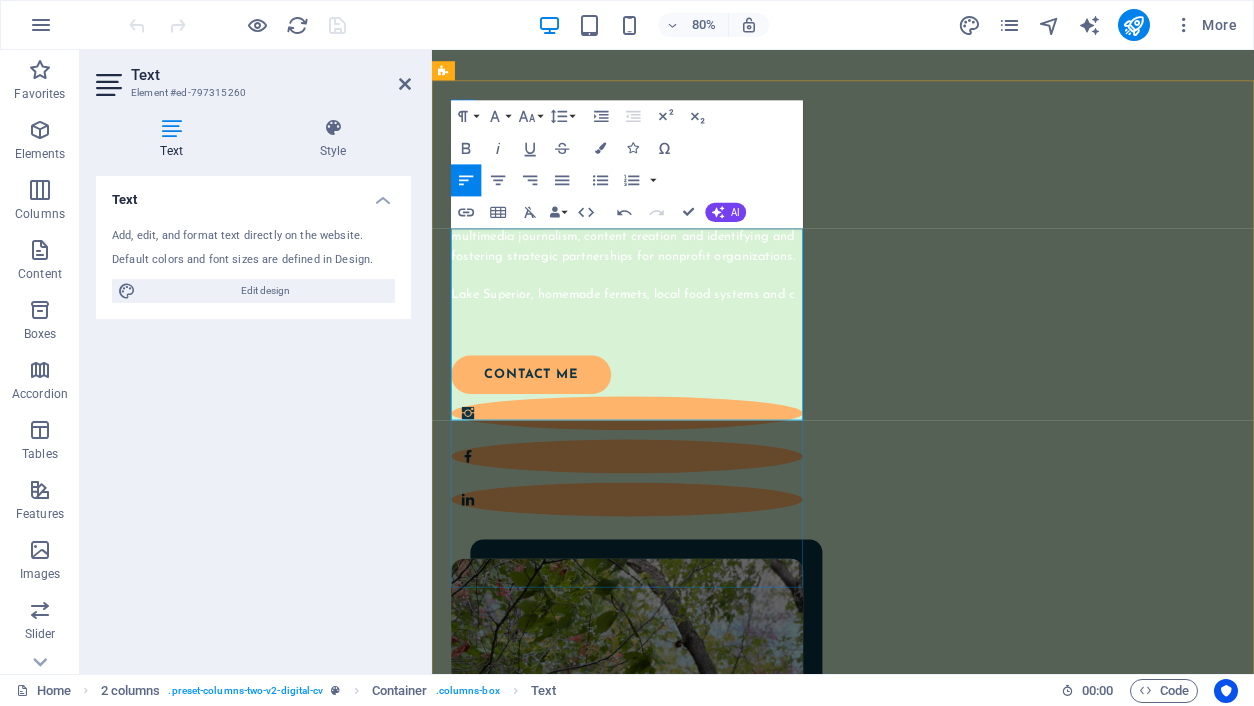 scroll, scrollTop: 128, scrollLeft: 0, axis: vertical 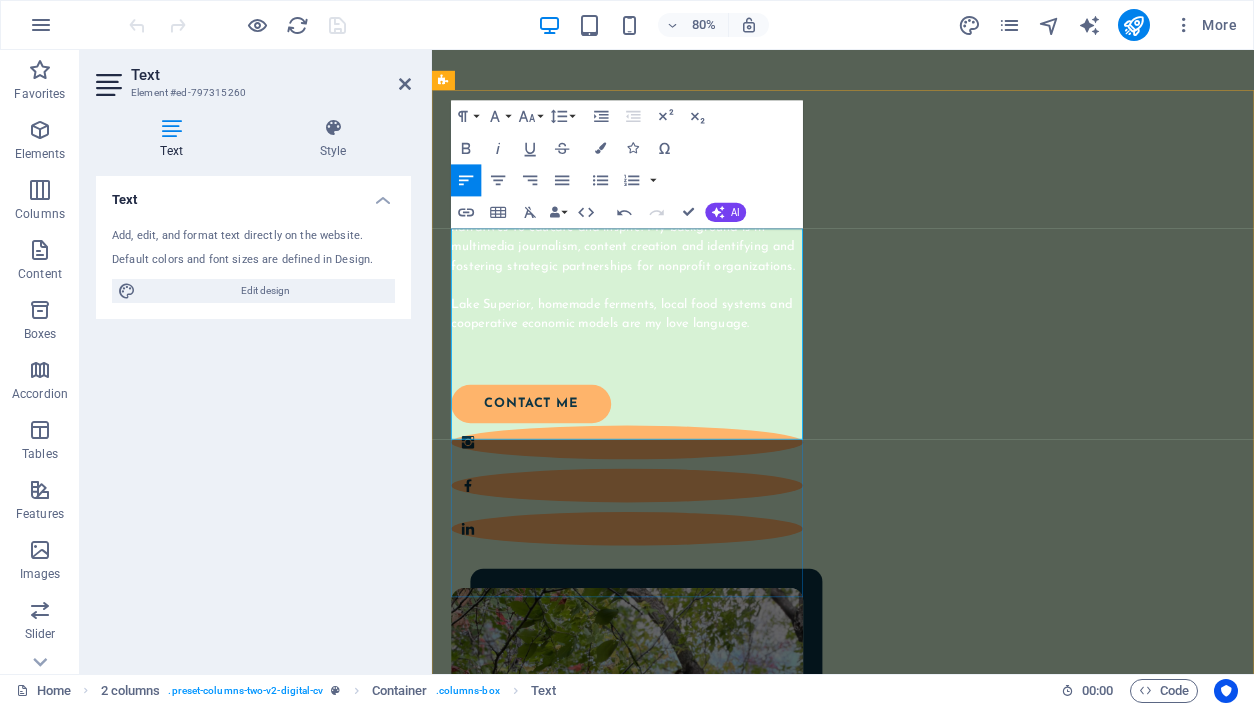 click on "Lake Superior, homemade ferments, local food systems and cooperative economic models are my love language." at bounding box center [676, 380] 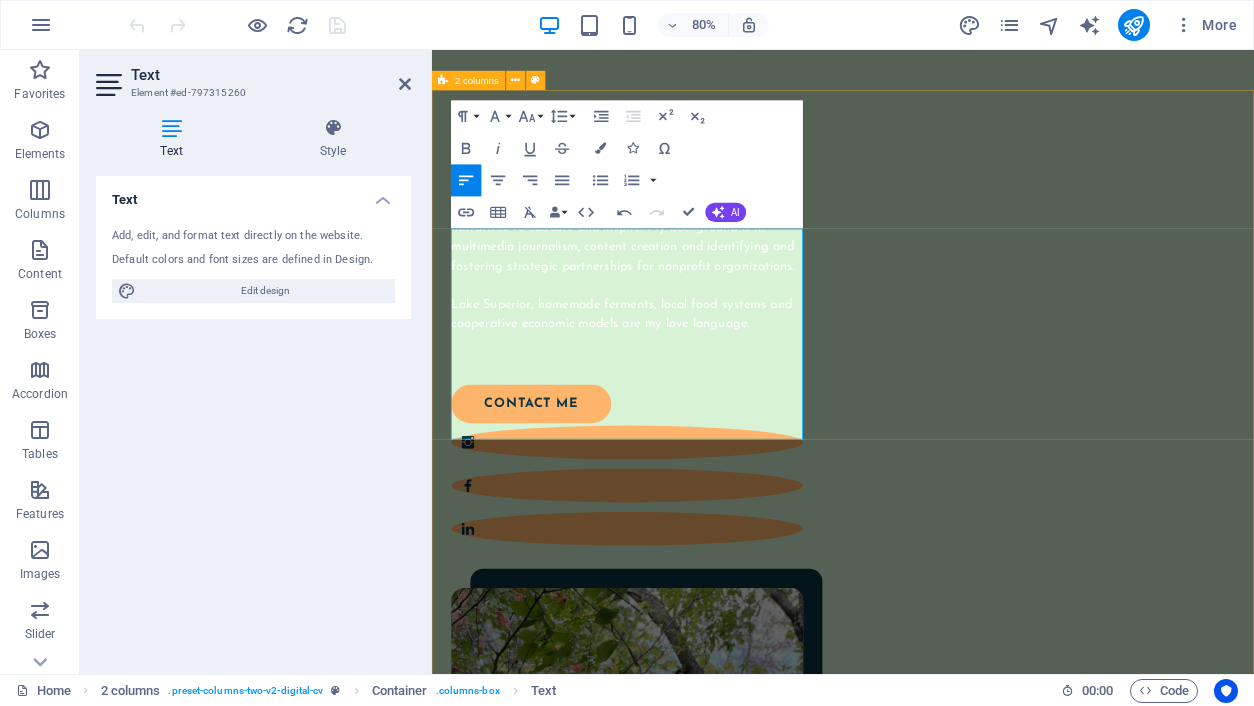 click on "I'm an Emmy Award-winning broadcast journalist with more than a decade of experience in public media. I am skilled in project management, community engagement and distilling complex information into compelling and digestible narratives to educate and inspire. My background is in multimedia journalism, content creation and identifying and fostering strategic partnerships for nonprofit organizations. Lake Superior, homemade ferments, local food systems and cooperative economic models are my love language. Dynamic media professional with extensive experience excelling in broadcast and multimedia journalism and content creation. Proven track record in project management, grant writing, and successfully fostering strategic partnerships. Skilled in moderating live events, and producing compelling multimedia stories, while leveraging tools like social media and video and audio editing software to enhance audience engagement. contact me" at bounding box center (946, 794) 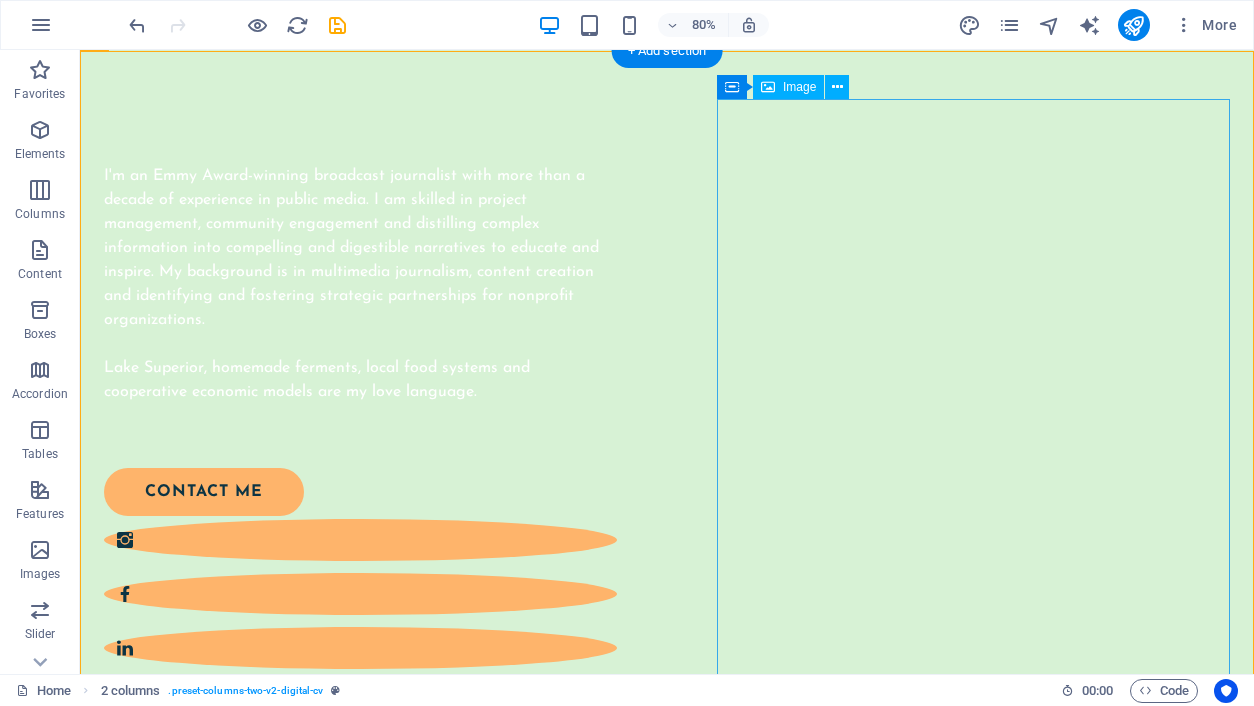scroll, scrollTop: 176, scrollLeft: 0, axis: vertical 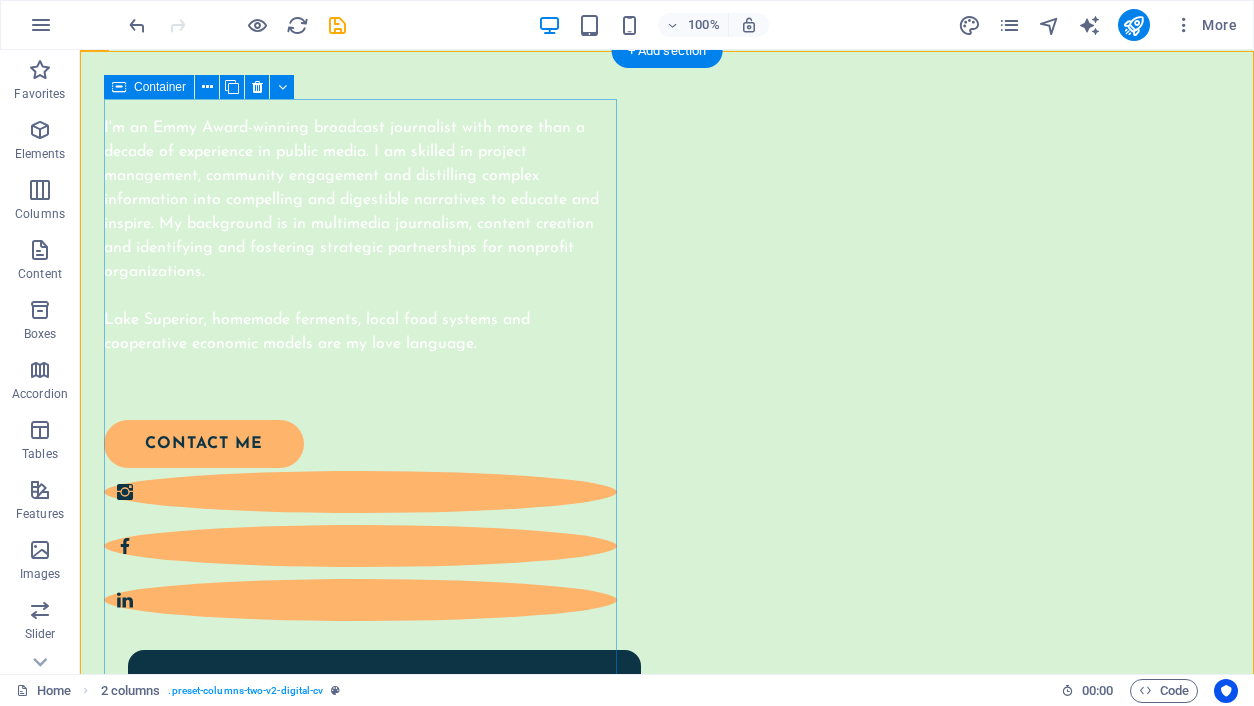 click on "I'm an Emmy Award-winning broadcast journalist with more than a decade of experience in public media. I am skilled in project management, community engagement and distilling complex information into compelling and digestible narratives to educate and inspire. My background is in multimedia journalism, content creation and identifying and fostering strategic partnerships for nonprofit organizations. Lake [PLACE], homemade ferments, local food systems and cooperative economic models are my love language.  contact me" at bounding box center [360, 362] 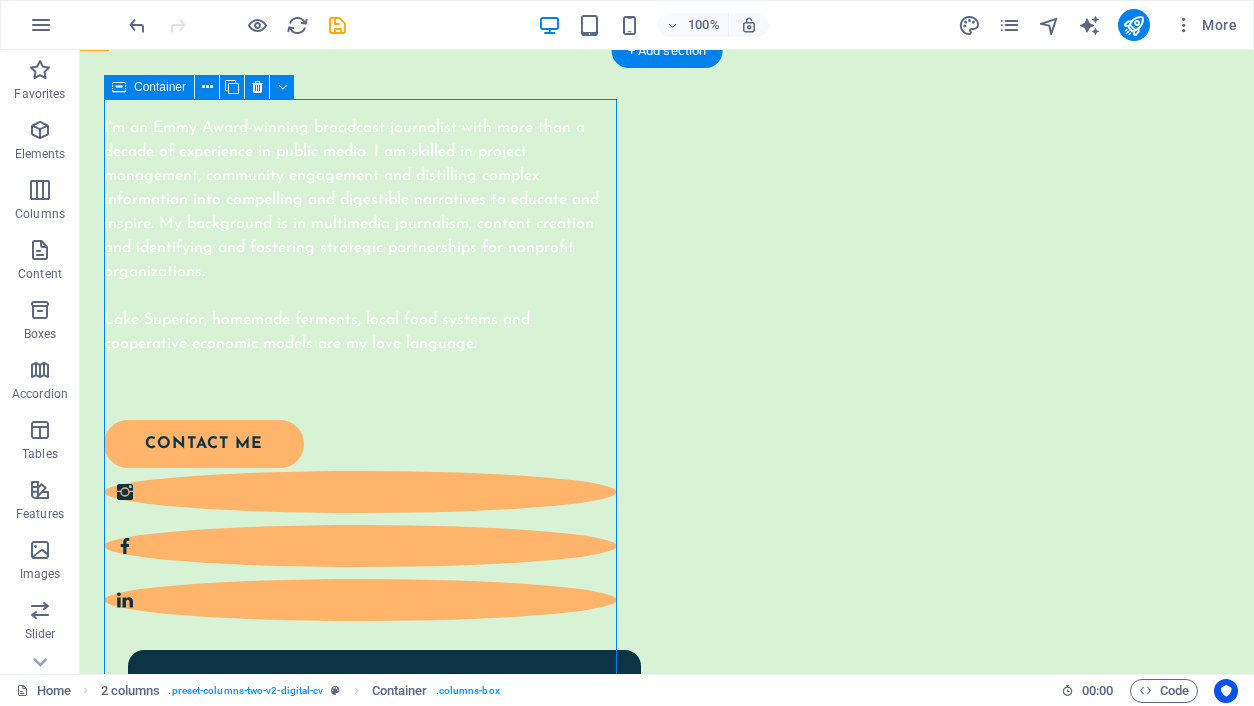 click on "I'm an Emmy Award-winning broadcast journalist with more than a decade of experience in public media. I am skilled in project management, community engagement and distilling complex information into compelling and digestible narratives to educate and inspire. My background is in multimedia journalism, content creation and identifying and fostering strategic partnerships for nonprofit organizations. Lake [PLACE], homemade ferments, local food systems and cooperative economic models are my love language.  contact me" at bounding box center (360, 362) 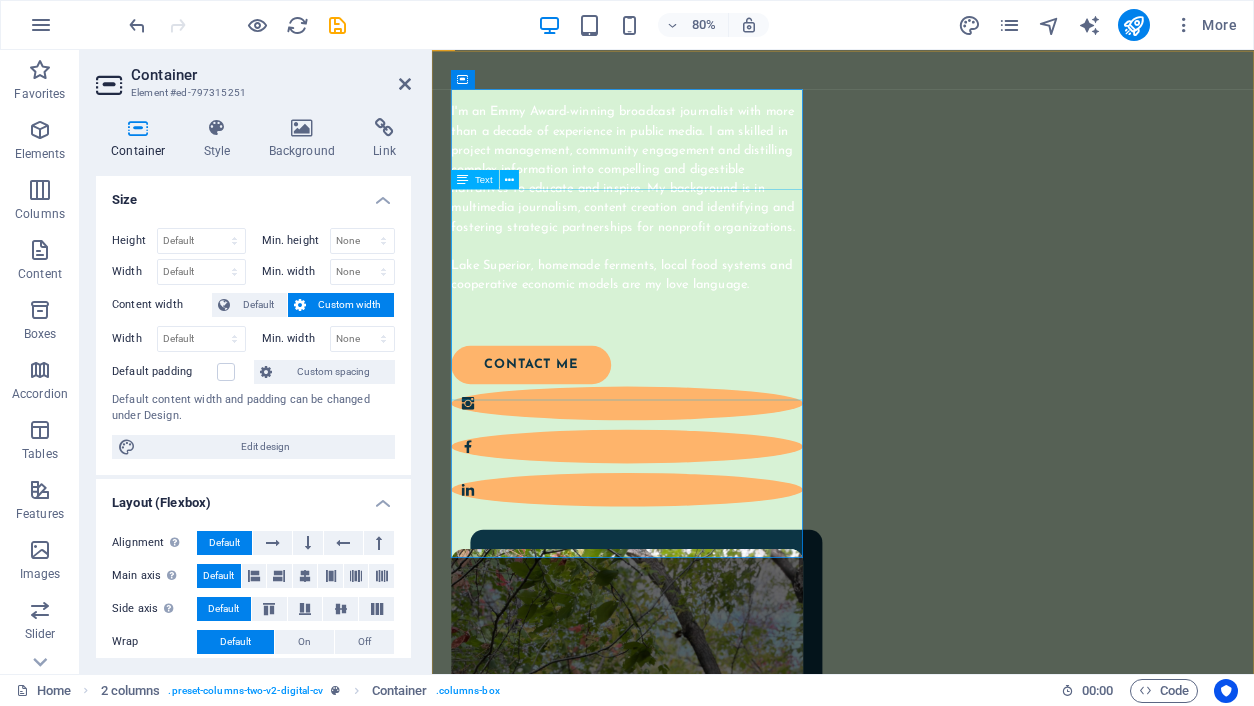 click on "I'm an Emmy Award-winning broadcast journalist with more than a decade of experience in public media. I am skilled in project management, community engagement and distilling complex information into compelling and digestible narratives to educate and inspire. My background is in multimedia journalism, content creation and identifying and fostering strategic partnerships for nonprofit organizations. [REGION], homemade ferments, local food systems and cooperative economic models are my love language." at bounding box center (676, 248) 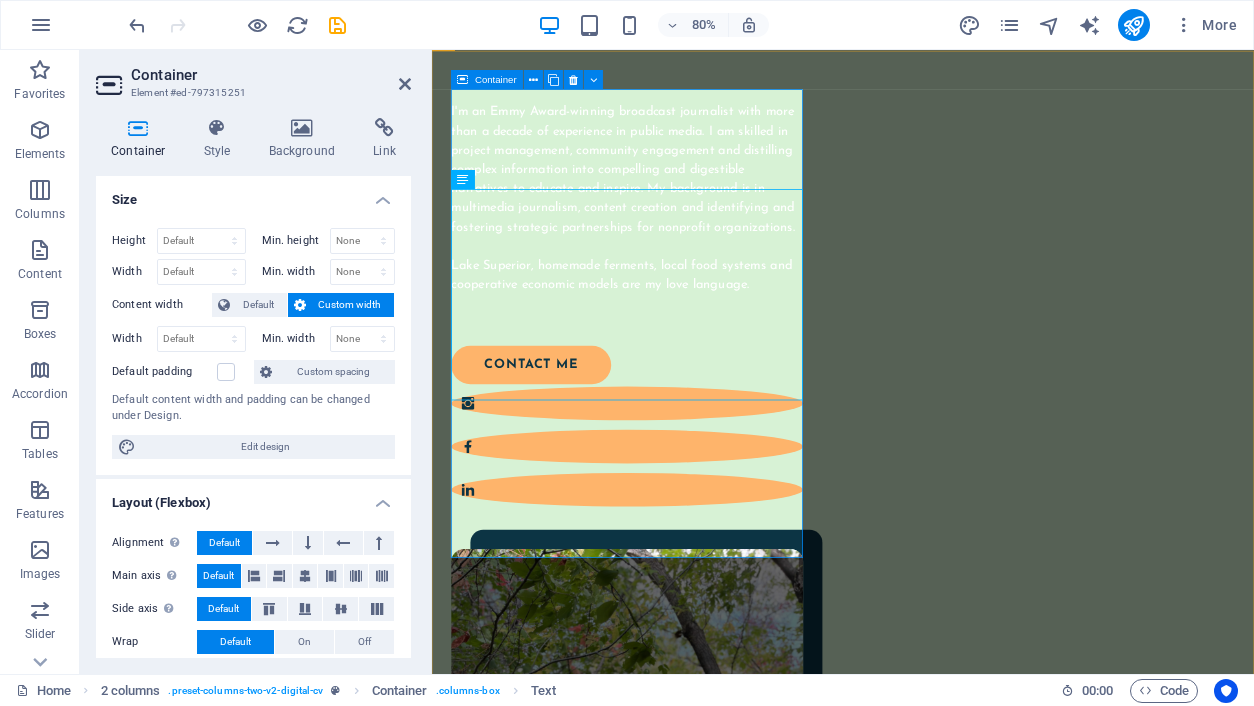 click on "I'm an Emmy Award-winning broadcast journalist with more than a decade of experience in public media. I am skilled in project management, community engagement and distilling complex information into compelling and digestible narratives to educate and inspire. My background is in multimedia journalism, content creation and identifying and fostering strategic partnerships for nonprofit organizations. Lake [PLACE], homemade ferments, local food systems and cooperative economic models are my love language.  contact me" at bounding box center (676, 362) 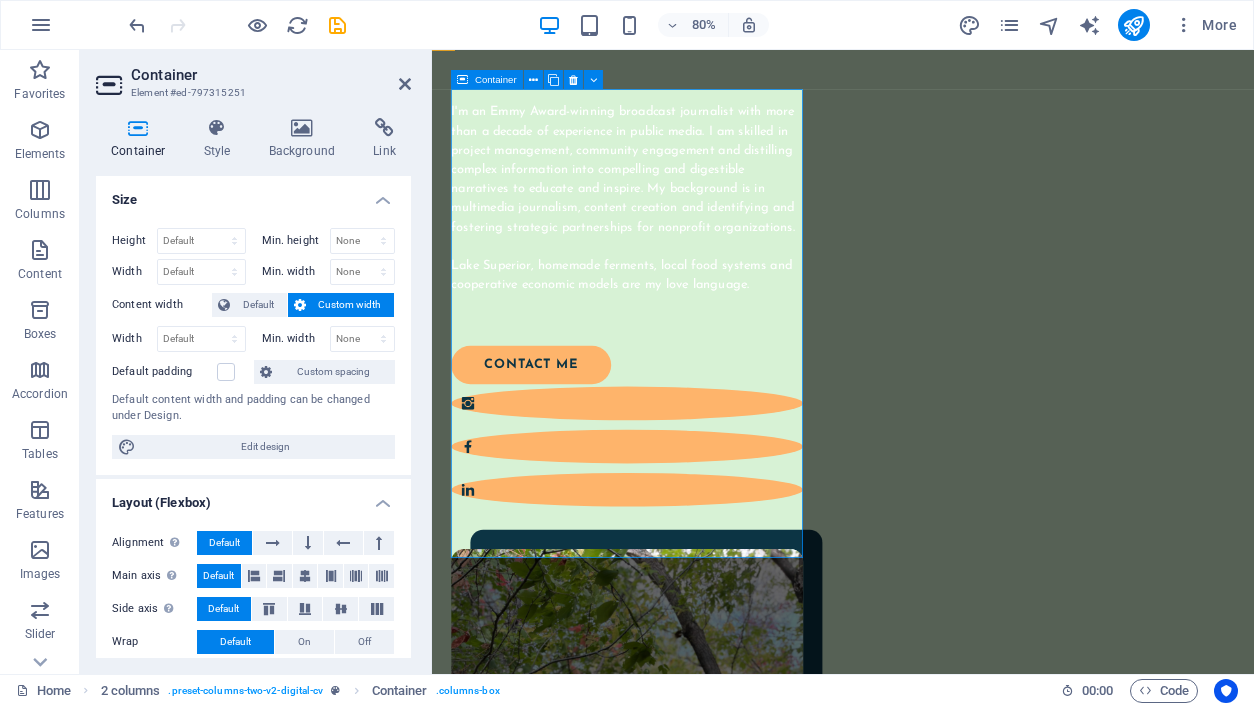 click on "I'm an Emmy Award-winning broadcast journalist with more than a decade of experience in public media. I am skilled in project management, community engagement and distilling complex information into compelling and digestible narratives to educate and inspire. My background is in multimedia journalism, content creation and identifying and fostering strategic partnerships for nonprofit organizations. Lake [PLACE], homemade ferments, local food systems and cooperative economic models are my love language.  contact me" at bounding box center (676, 362) 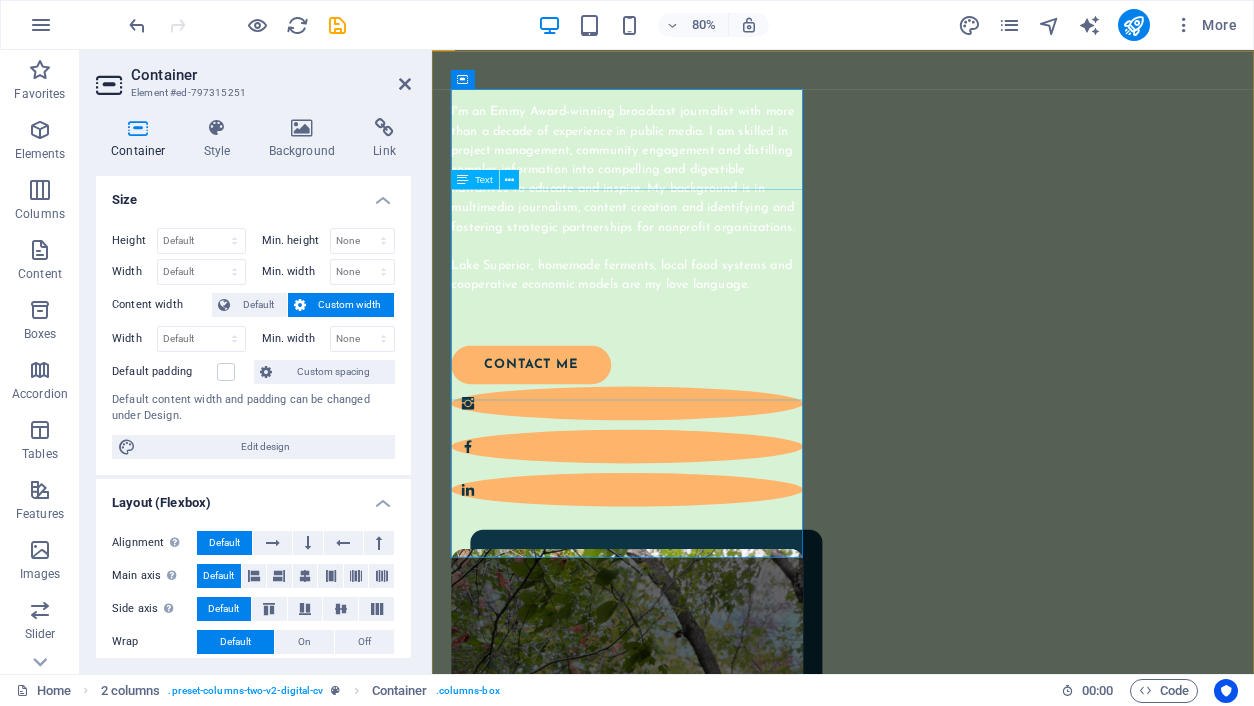 click on "I'm an Emmy Award-winning broadcast journalist with more than a decade of experience in public media. I am skilled in project management, community engagement and distilling complex information into compelling and digestible narratives to educate and inspire. My background is in multimedia journalism, content creation and identifying and fostering strategic partnerships for nonprofit organizations. [REGION], homemade ferments, local food systems and cooperative economic models are my love language." at bounding box center (676, 248) 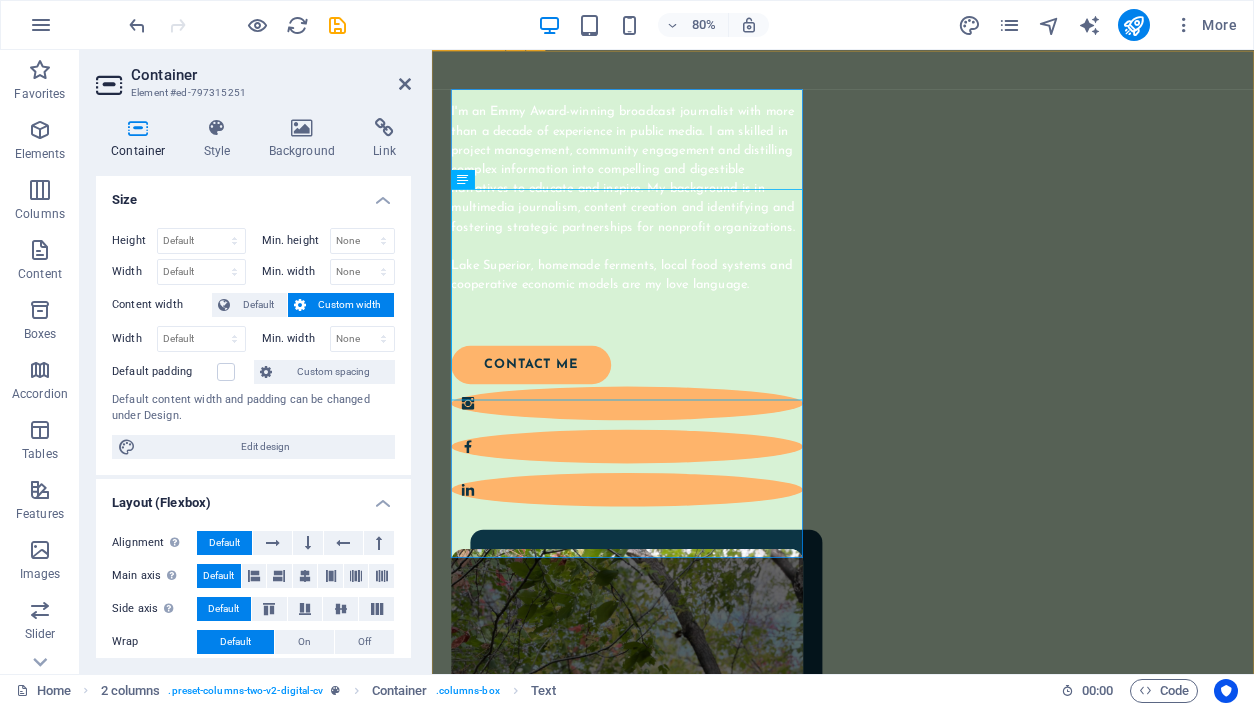 click on "I'm an Emmy Award-winning broadcast journalist with more than a decade of experience in public media. I am skilled in project management, community engagement and distilling complex information into compelling and digestible narratives to educate and inspire. My background is in multimedia journalism, content creation and identifying and fostering strategic partnerships for nonprofit organizations. Lake [PLACE], homemade ferments, local food systems and cooperative economic models are my love language.  contact me" at bounding box center (946, 746) 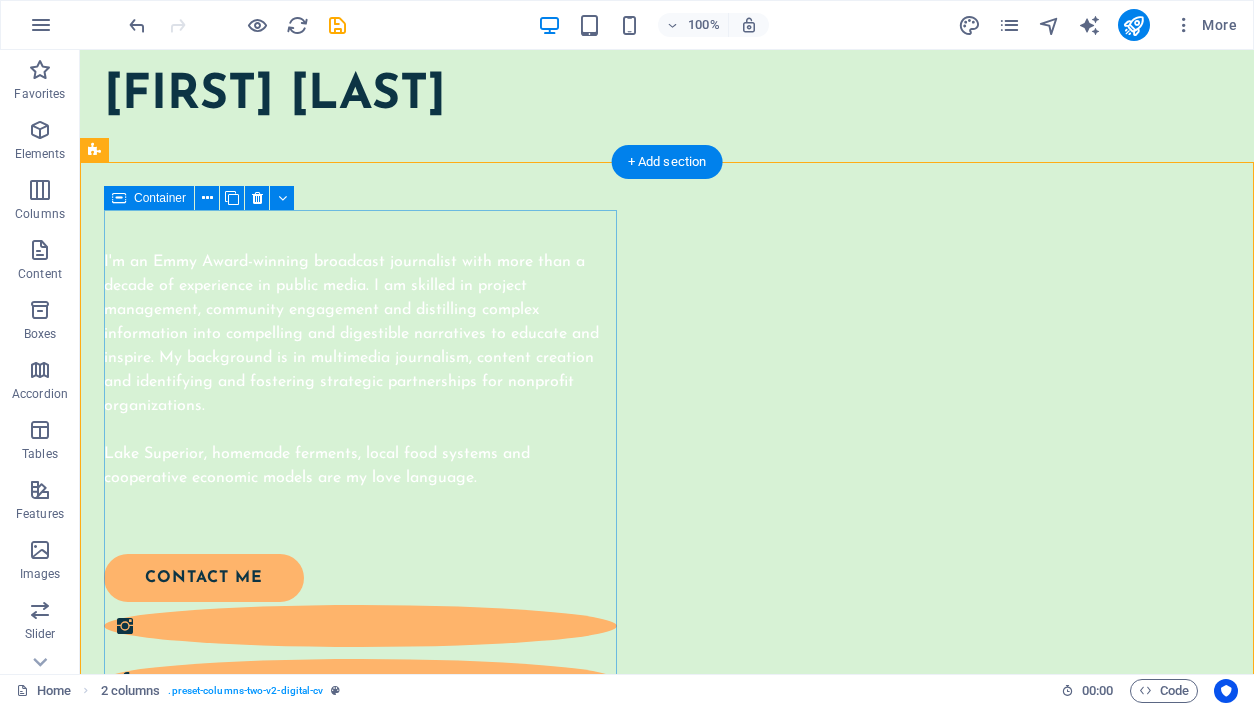 scroll, scrollTop: 36, scrollLeft: 0, axis: vertical 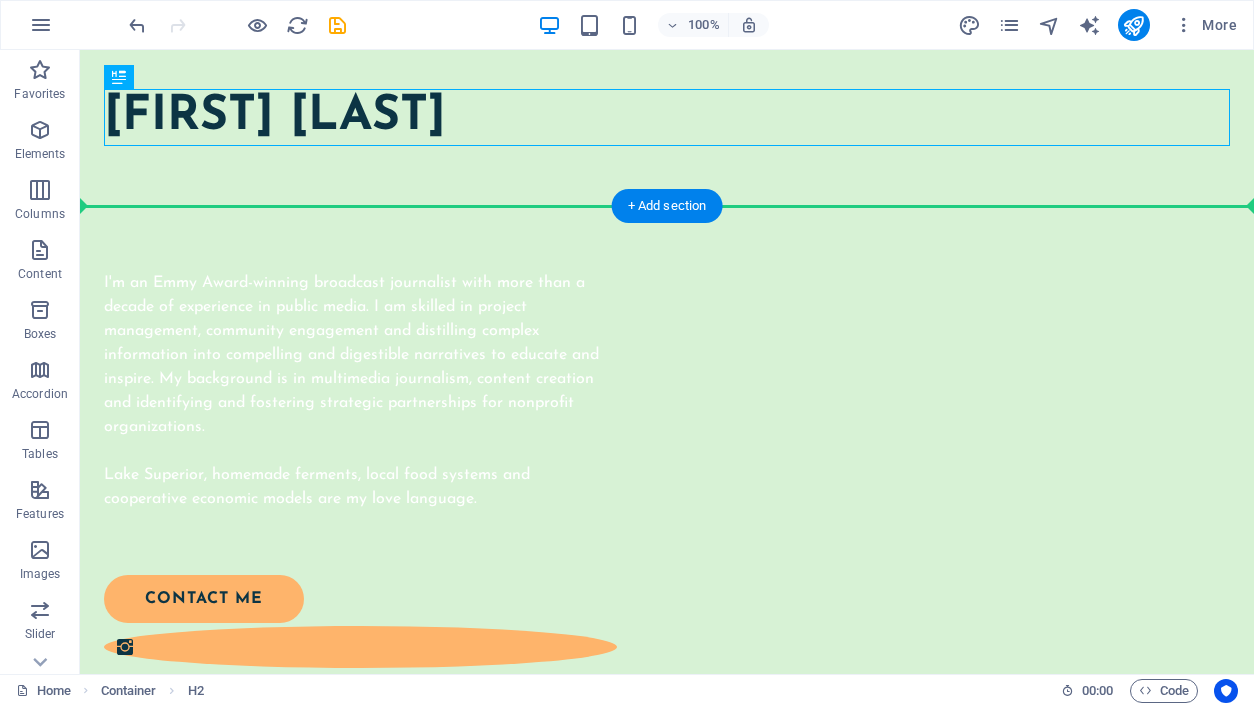 drag, startPoint x: 358, startPoint y: 108, endPoint x: 394, endPoint y: 208, distance: 106.28264 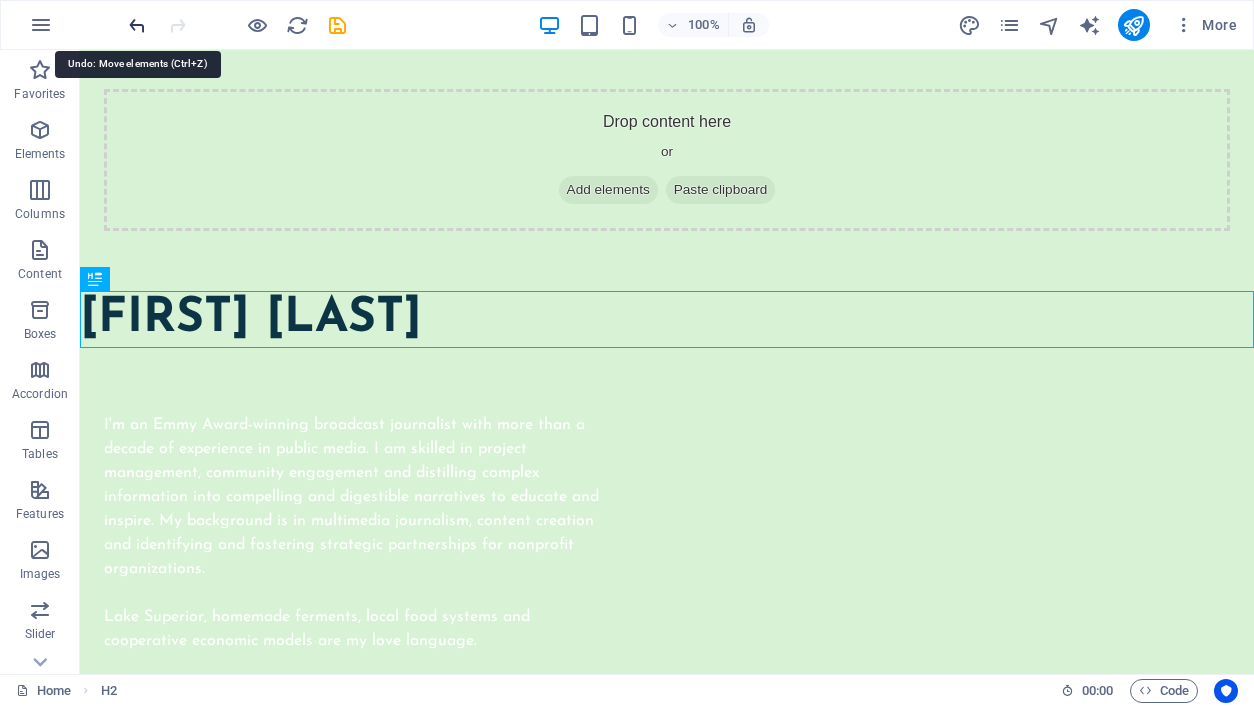 click at bounding box center (137, 25) 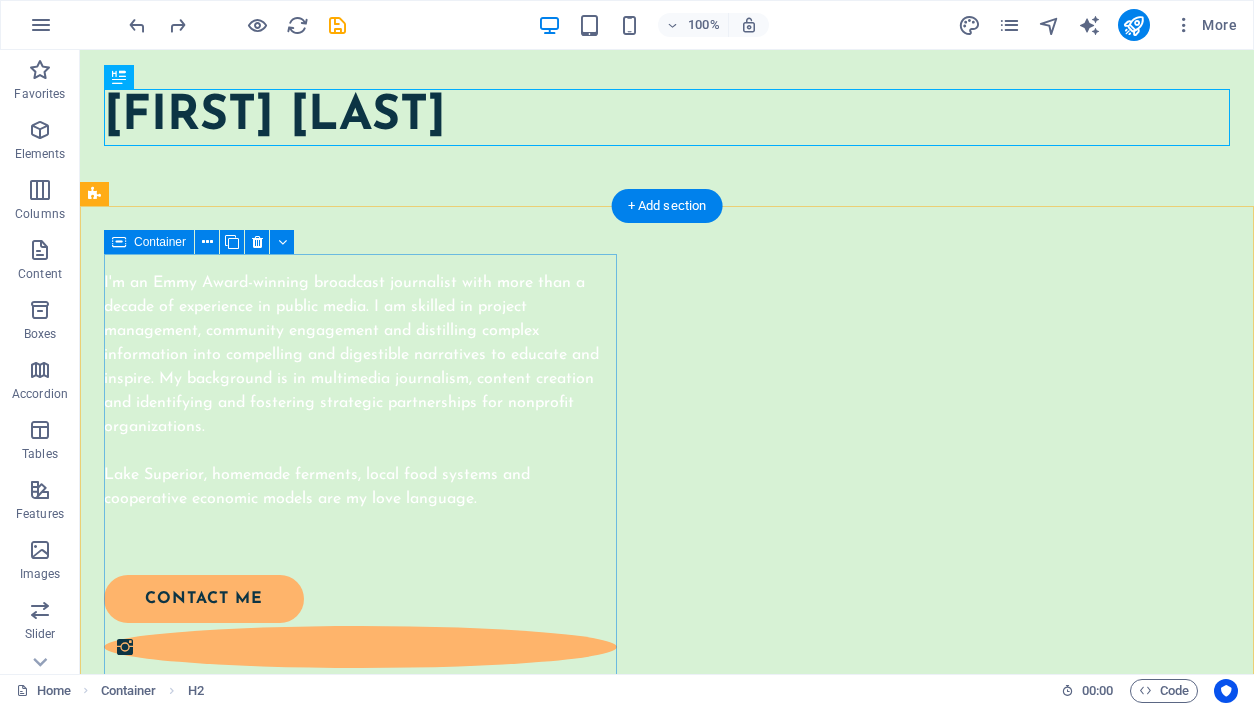 click on "I'm an Emmy Award-winning broadcast journalist with more than a decade of experience in public media. I am skilled in project management, community engagement and distilling complex information into compelling and digestible narratives to educate and inspire. My background is in multimedia journalism, content creation and identifying and fostering strategic partnerships for nonprofit organizations. Lake [PLACE], homemade ferments, local food systems and cooperative economic models are my love language.  contact me" at bounding box center (360, 517) 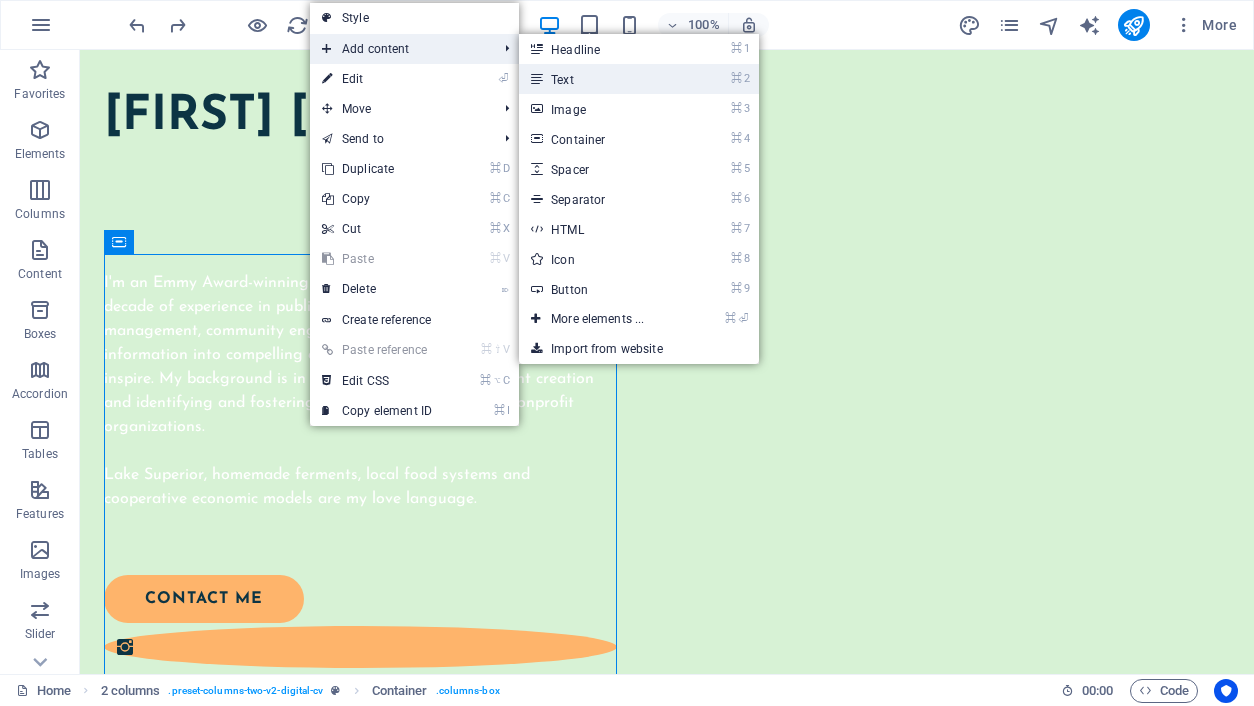 click on "⌘ 2  Text" at bounding box center (601, 79) 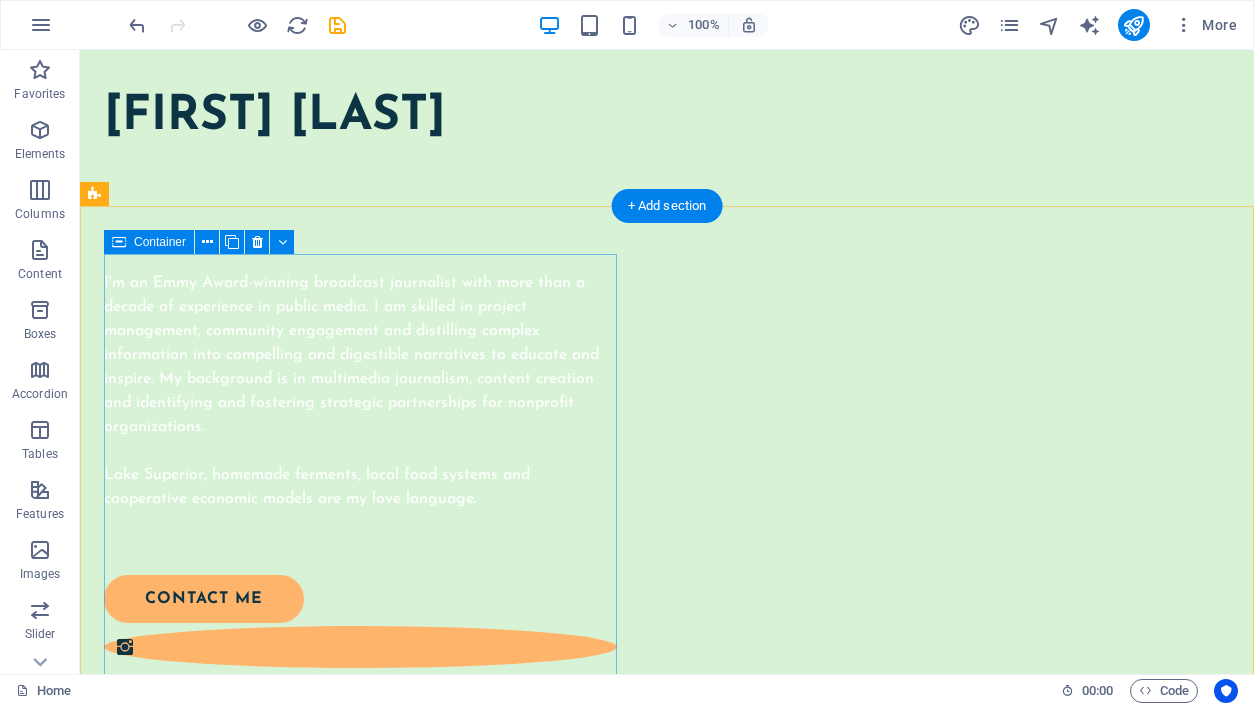 click on "I'm an Emmy Award-winning broadcast journalist with more than a decade of experience in public media. I am skilled in project management, community engagement and distilling complex information into compelling and digestible narratives to educate and inspire. My background is in multimedia journalism, content creation and identifying and fostering strategic partnerships for nonprofit organizations. Lake [PLACE], homemade ferments, local food systems and cooperative economic models are my love language.  contact me" at bounding box center (360, 517) 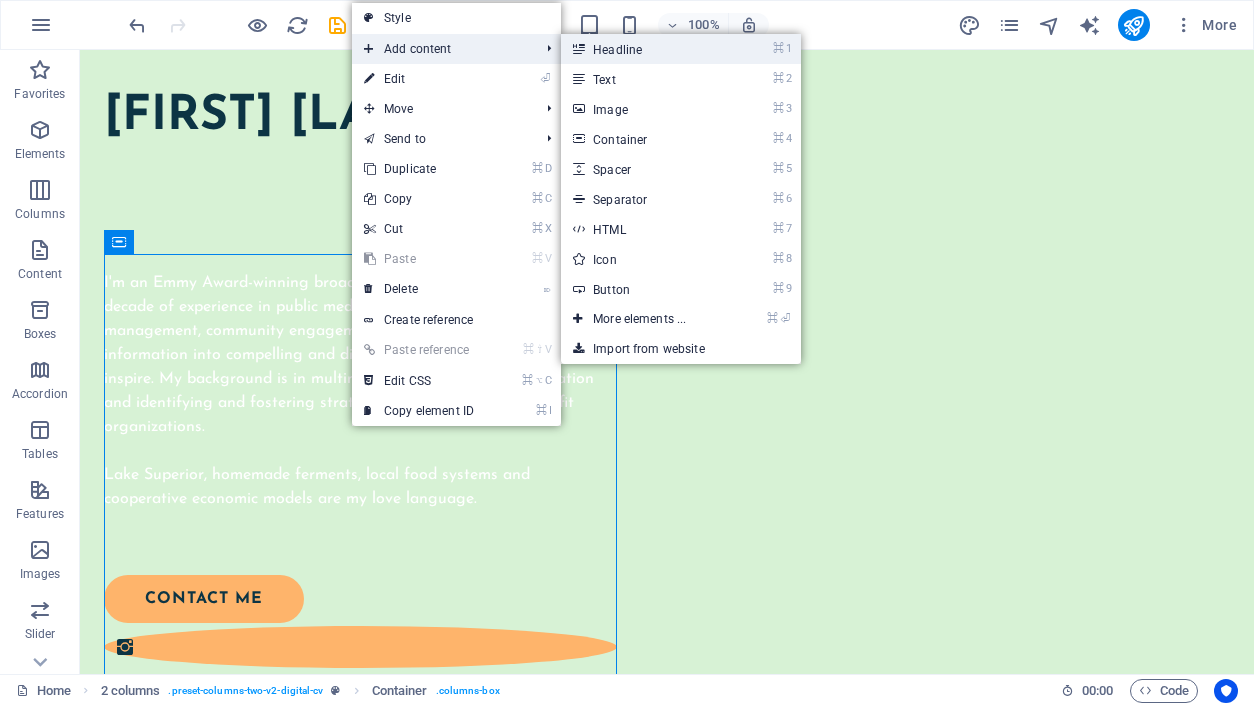 click on "⌘ 1  Headline" at bounding box center (643, 49) 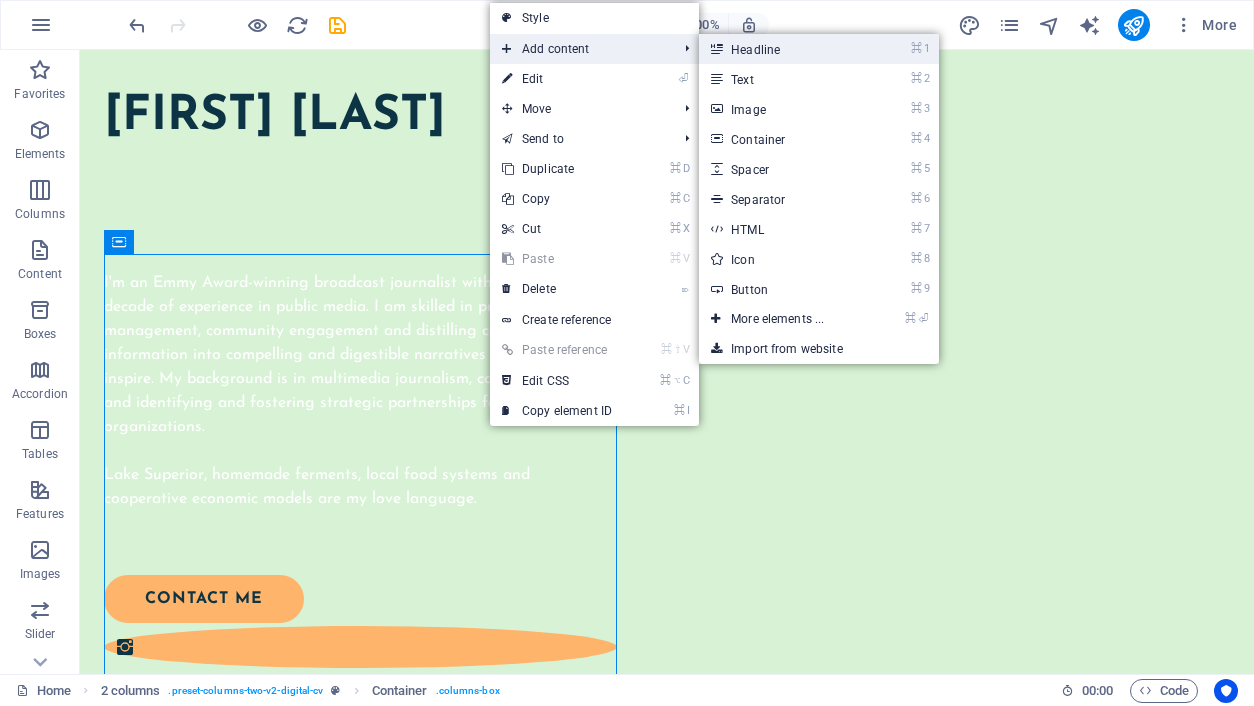 click on "⌘ 1  Headline" at bounding box center [781, 49] 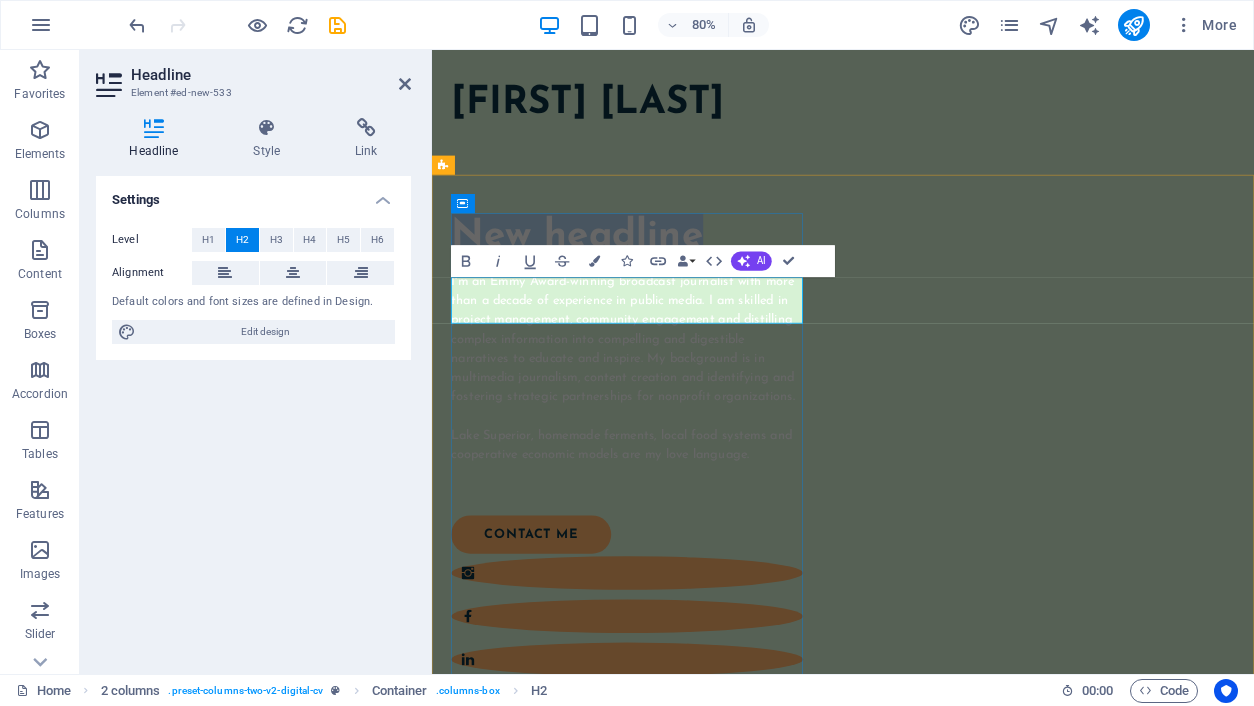 click on "New headline" at bounding box center [676, 284] 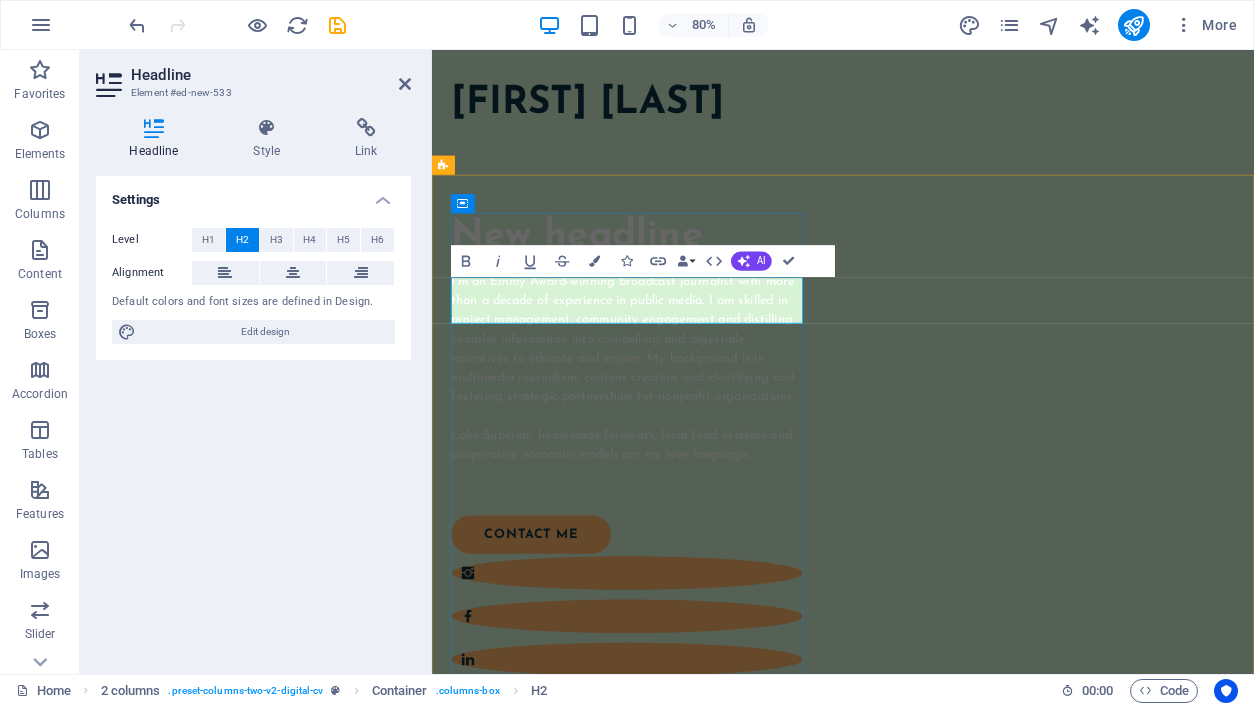 click on "New headline" at bounding box center [676, 284] 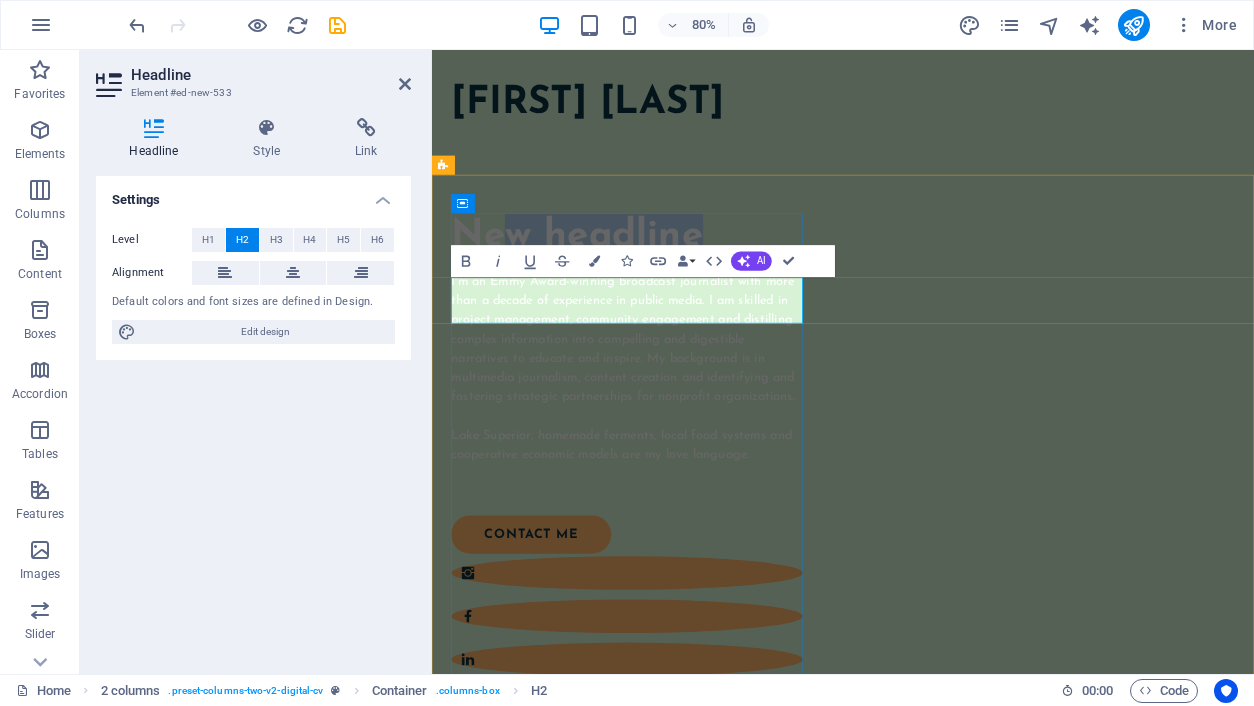 drag, startPoint x: 772, startPoint y: 361, endPoint x: 529, endPoint y: 374, distance: 243.34749 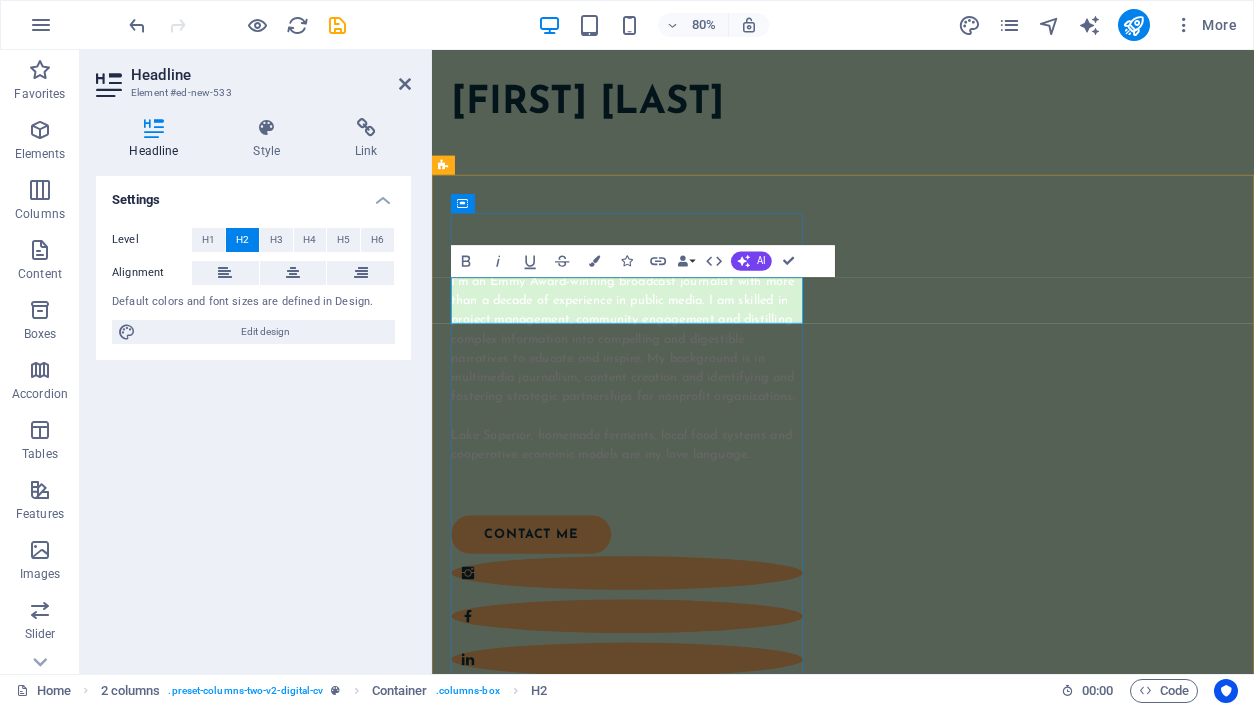 type 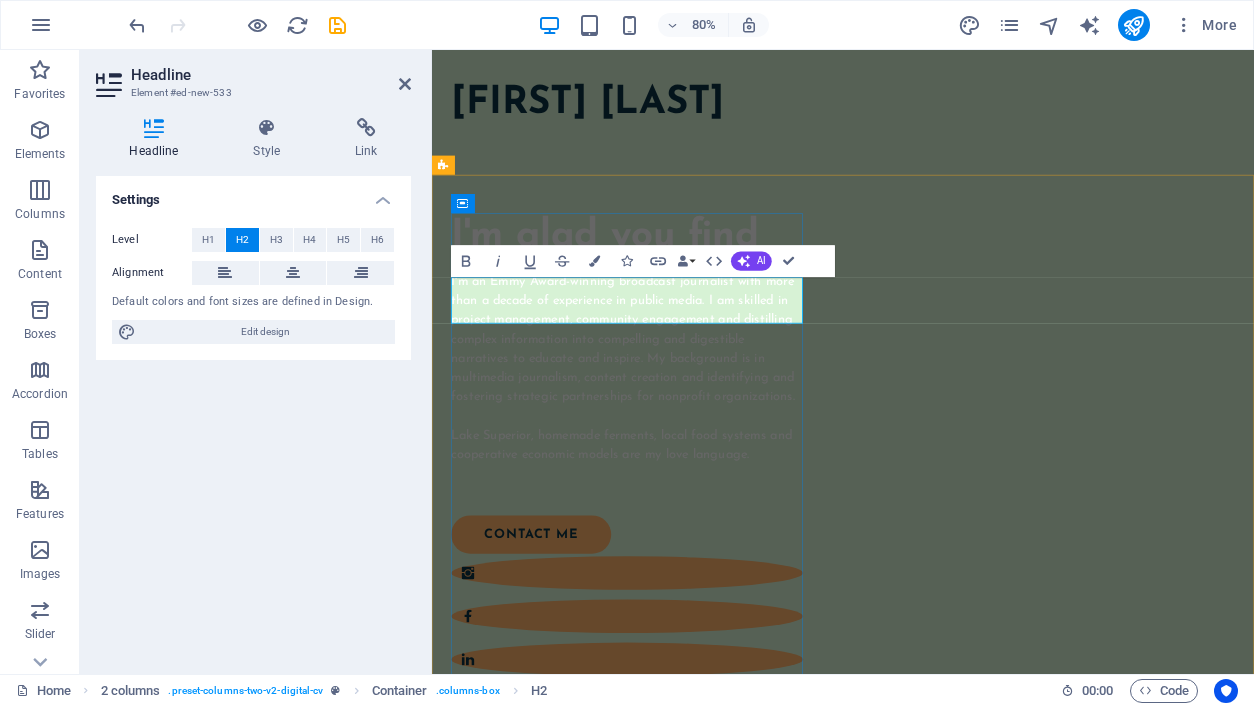 scroll, scrollTop: 0, scrollLeft: 0, axis: both 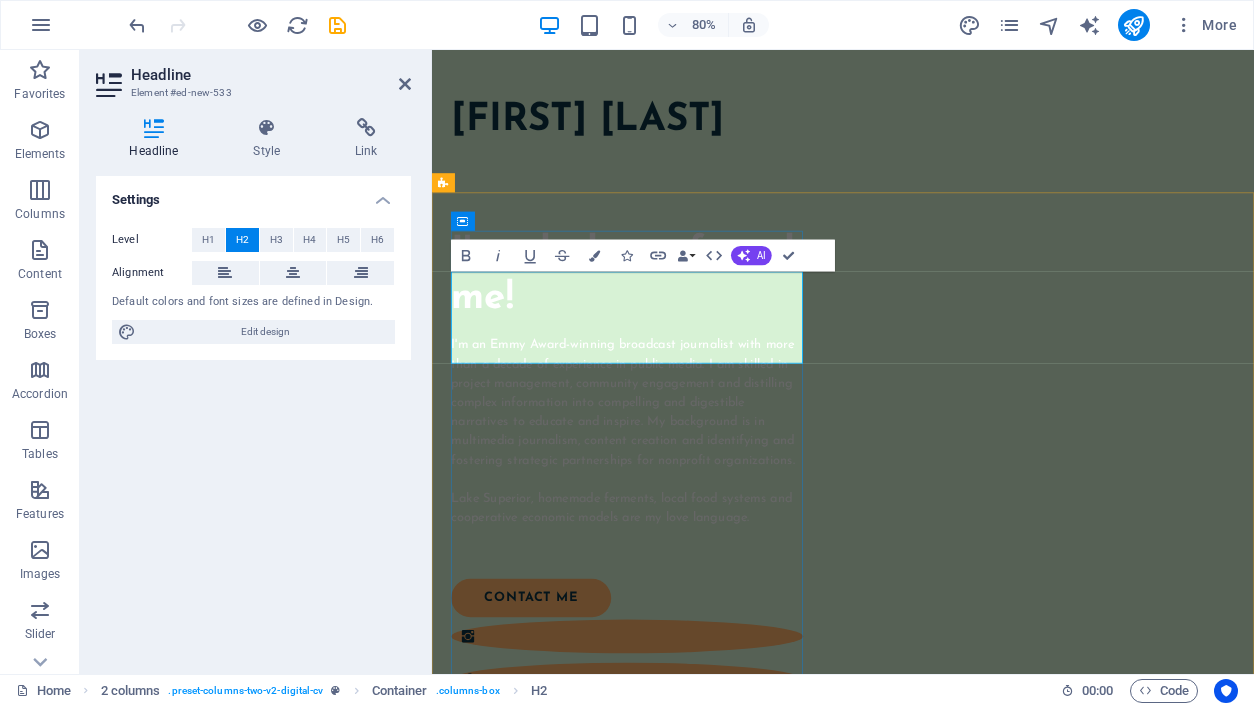click on "I'm glad you found me!" at bounding box center (676, 333) 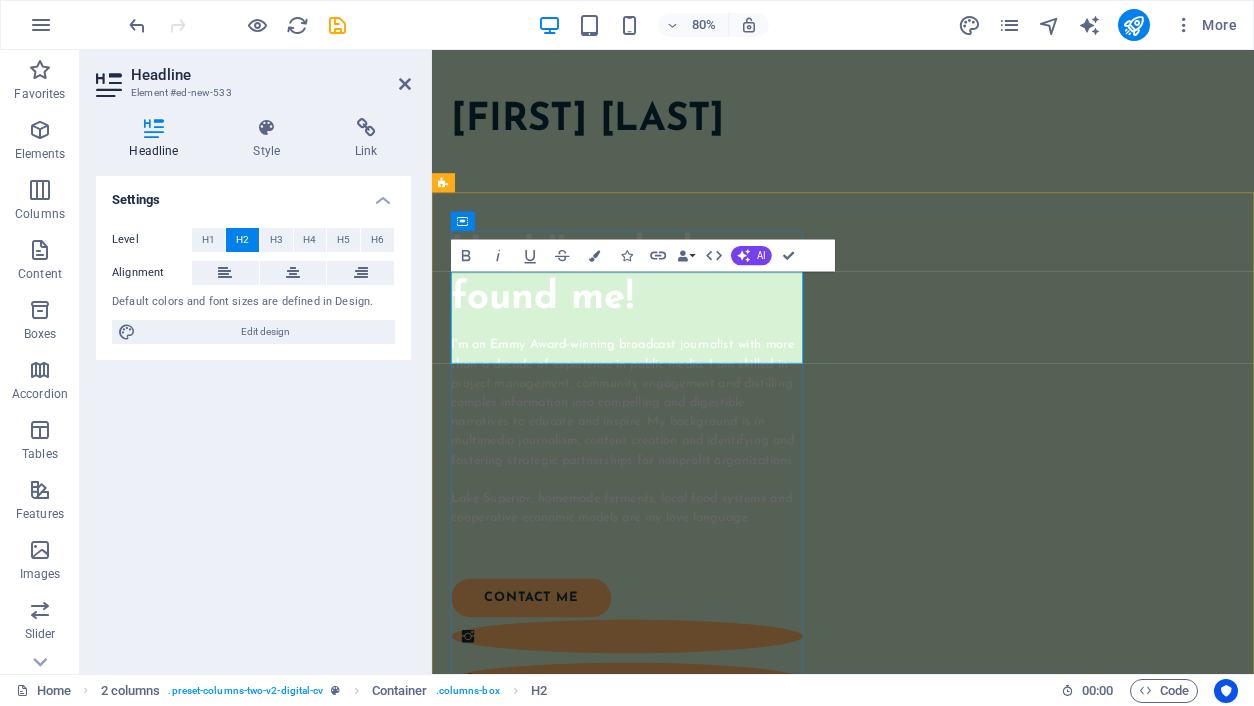 click on "Hey! I'm glad you found me!" at bounding box center [676, 333] 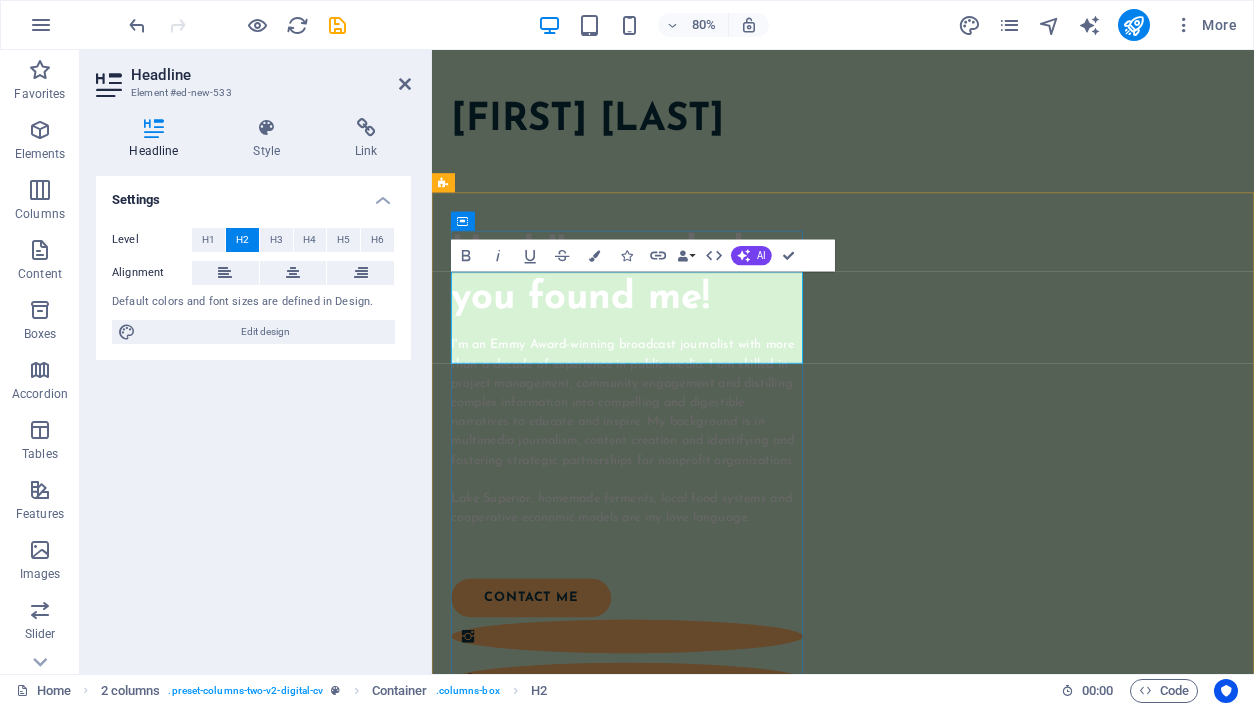 click on "Hey! I'm so glad you found me!" at bounding box center (676, 333) 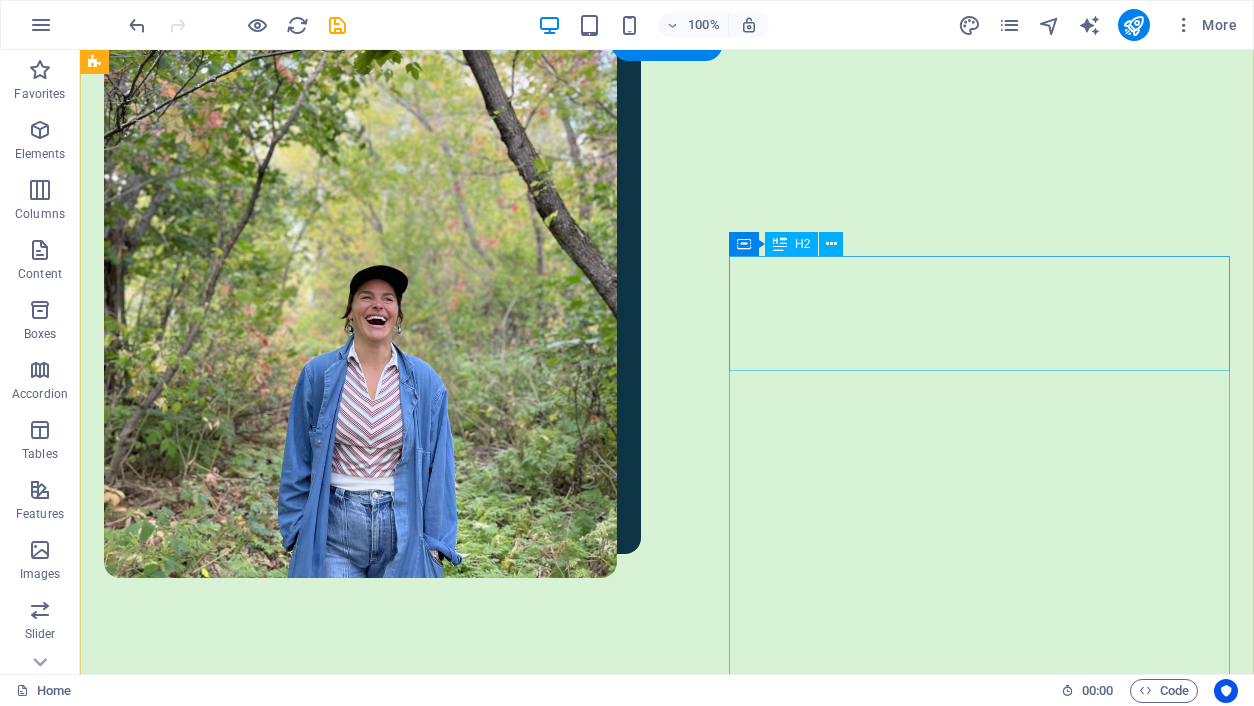 scroll, scrollTop: 1064, scrollLeft: 0, axis: vertical 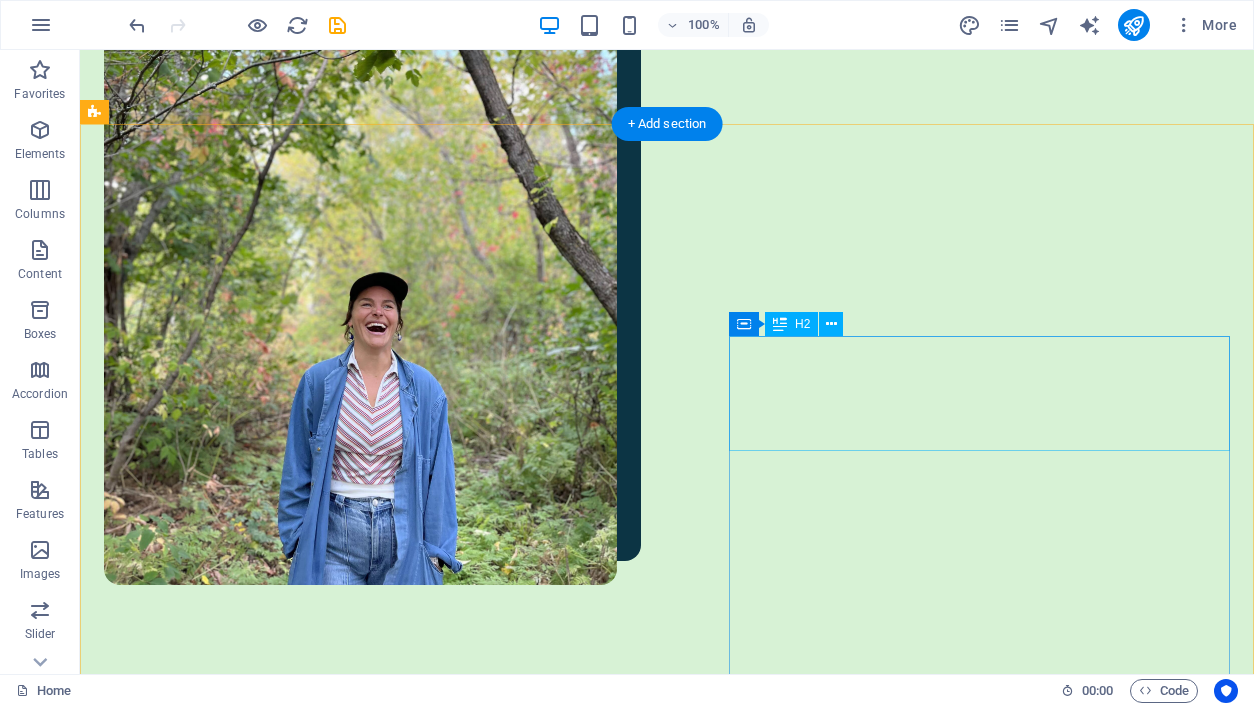 click on "A little bit of my story" at bounding box center [378, 1744] 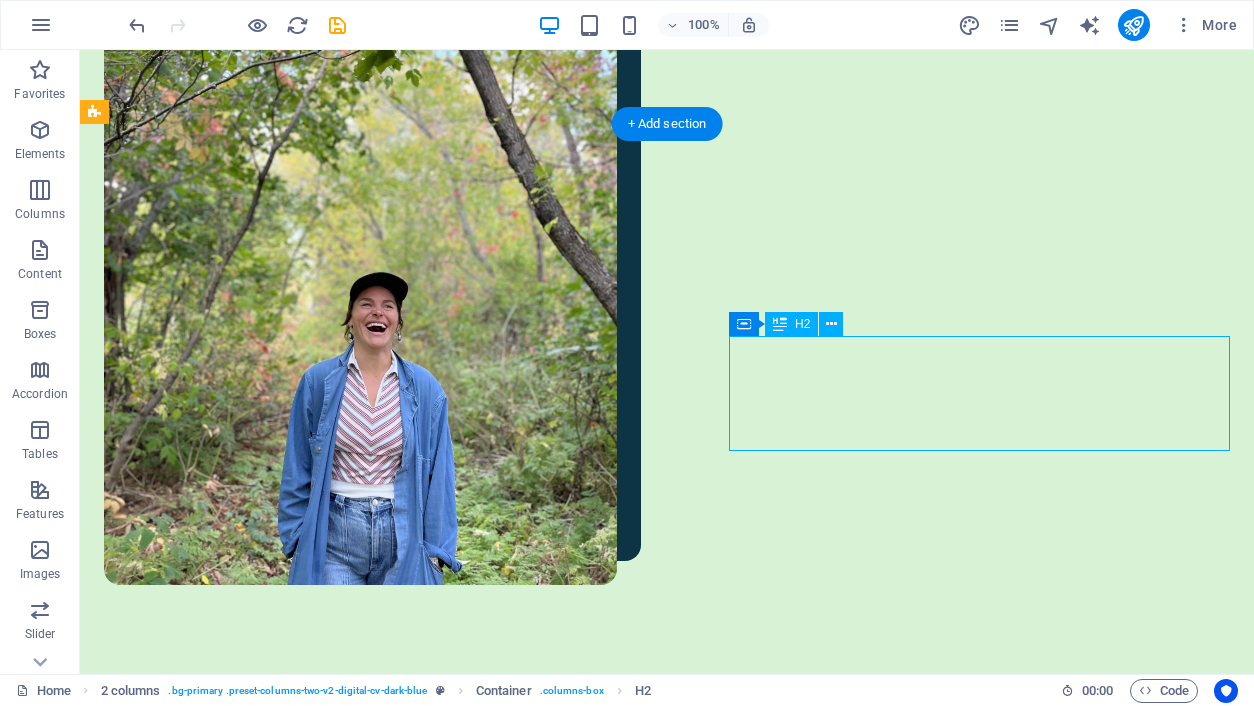 click on "A little bit of my story" at bounding box center (378, 1744) 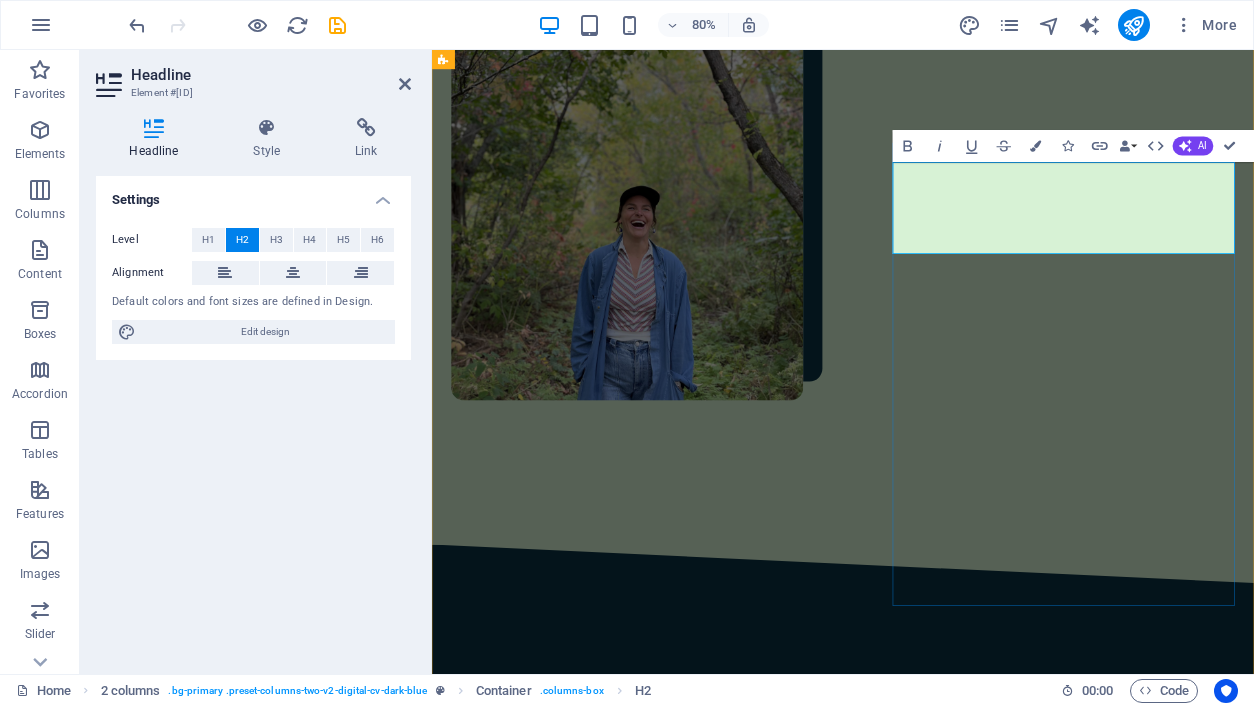 click on "A little bit of my story" at bounding box center [694, 1549] 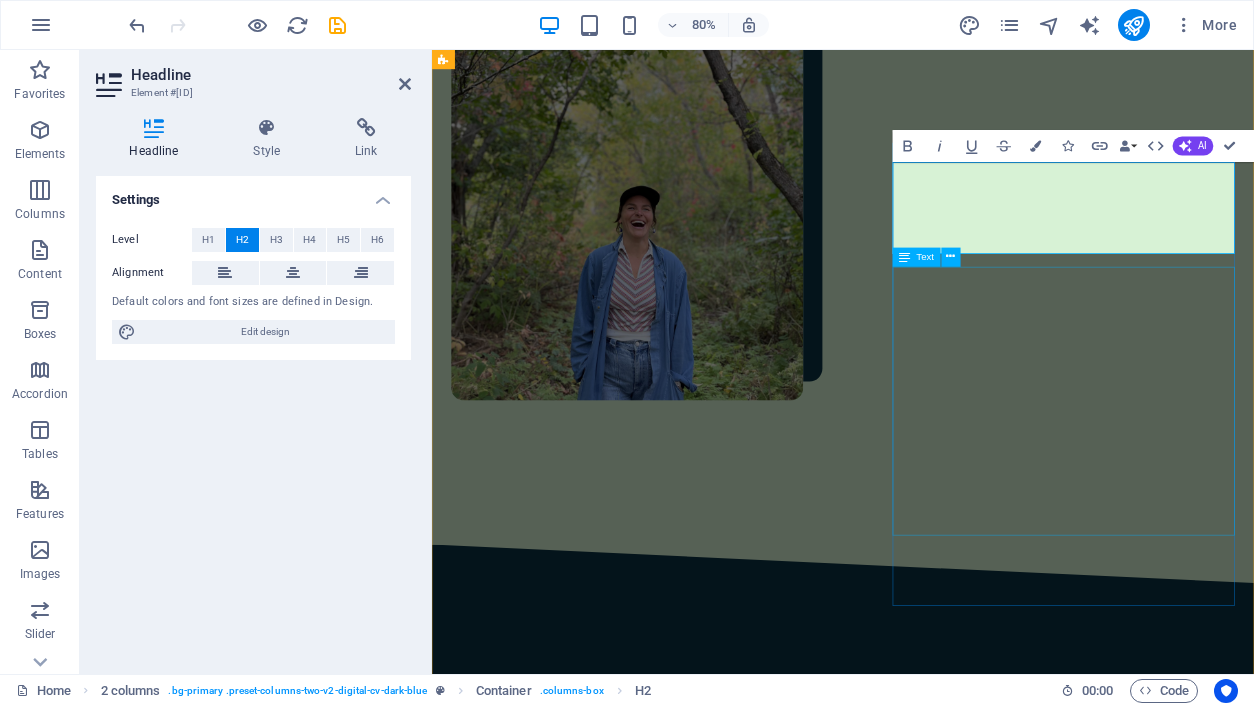 click on "Lorem ipsum dolor sit amet, consectetur adipiscing elit, sed do eiusmod tempor incididunt ut labore et dolore magna aliqua. Ut enim ad minim veniam, quis nostrud exercitation ullamco laboris nisi ut aliquip ex ea commodo consequat. Lorem ipsum dolor sit amet, consectetur adipiscing elit, sed do eiusmod tempor incididunt ut labore et dolore magna aliqua. Ut enim ad minim veniam, quis nostrud exercitation ullamco laboris nisi ut aliquip ex ea commodo consequat. Lorem ipsum dolor sit amet, consectetur adipiscing elit, sed do eiusmod tempor incididunt ut labore et dolore magna aliqua. Ut enim ad minim veniam, quis nostrud exercitation ullamco laboris nisi ut aliquip ex ea commodo consequat." at bounding box center [694, 1791] 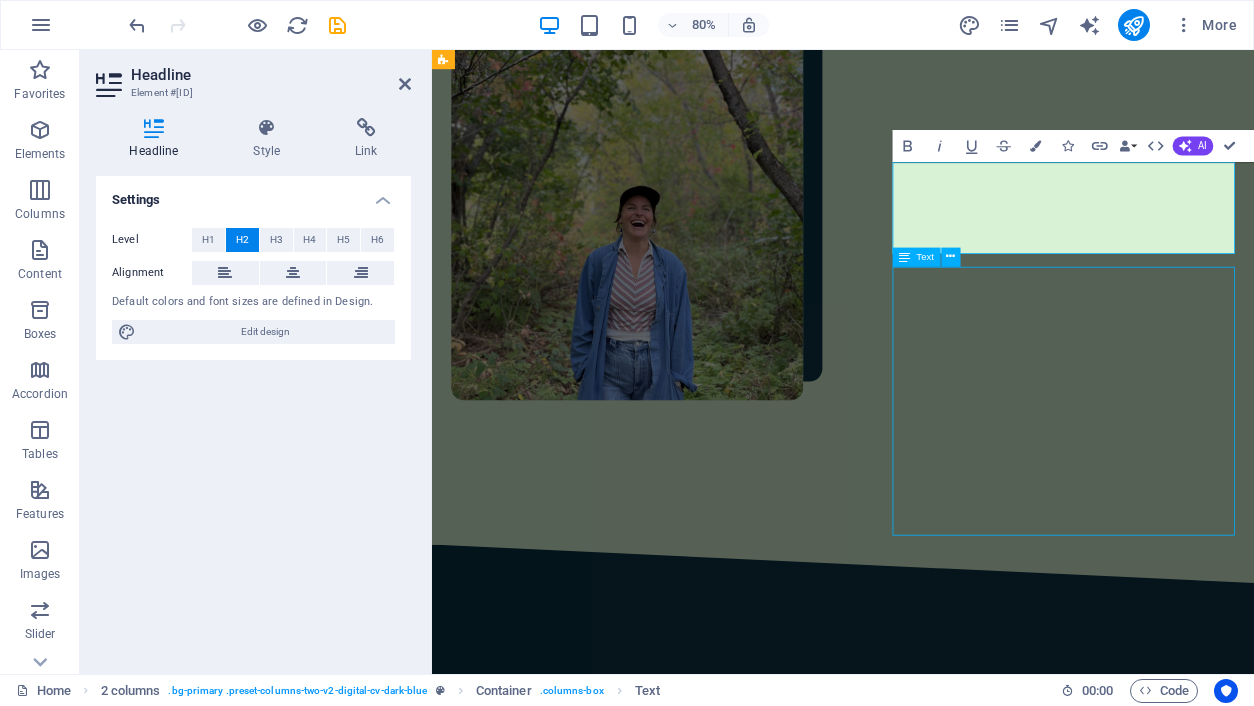 scroll, scrollTop: 1161, scrollLeft: 0, axis: vertical 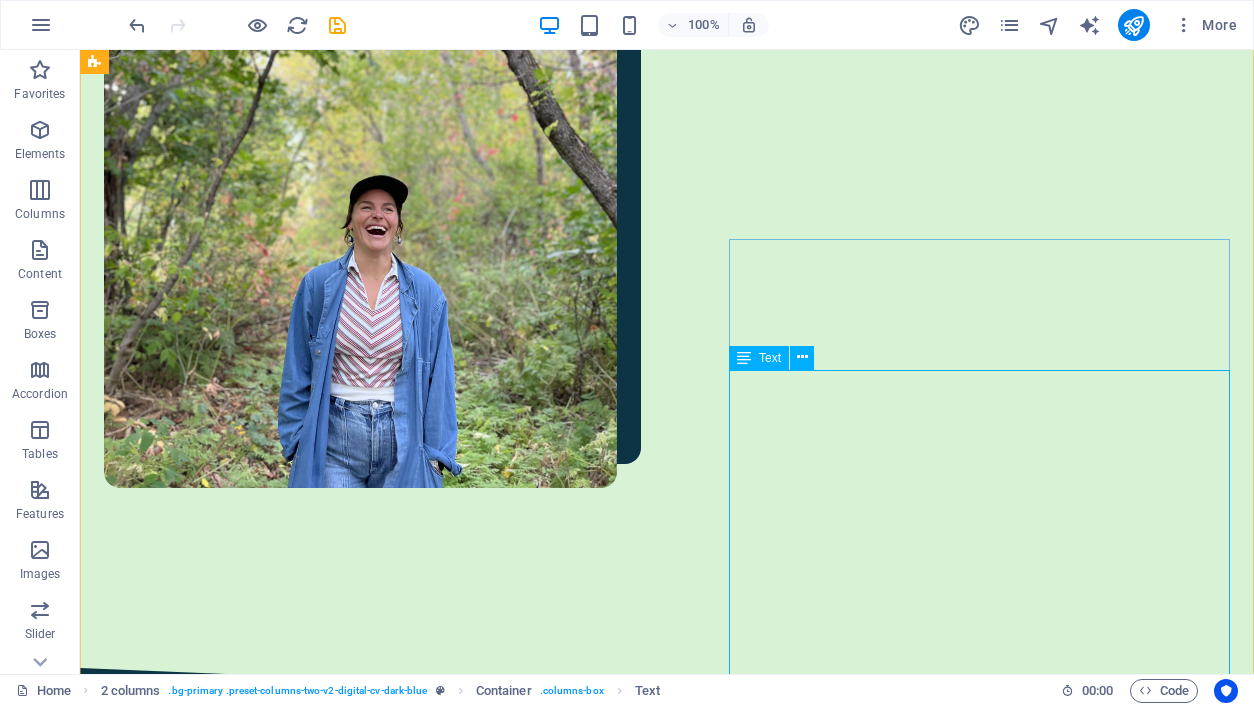 click on "Lorem ipsum dolor sit amet, consectetur adipiscing elit, sed do eiusmod tempor incididunt ut labore et dolore magna aliqua. Ut enim ad minim veniam, quis nostrud exercitation ullamco laboris nisi ut aliquip ex ea commodo consequat. Lorem ipsum dolor sit amet, consectetur adipiscing elit, sed do eiusmod tempor incididunt ut labore et dolore magna aliqua. Ut enim ad minim veniam, quis nostrud exercitation ullamco laboris nisi ut aliquip ex ea commodo consequat. Lorem ipsum dolor sit amet, consectetur adipiscing elit, sed do eiusmod tempor incididunt ut labore et dolore magna aliqua. Ut enim ad minim veniam, quis nostrud exercitation ullamco laboris nisi ut aliquip ex ea commodo consequat." at bounding box center [378, 1889] 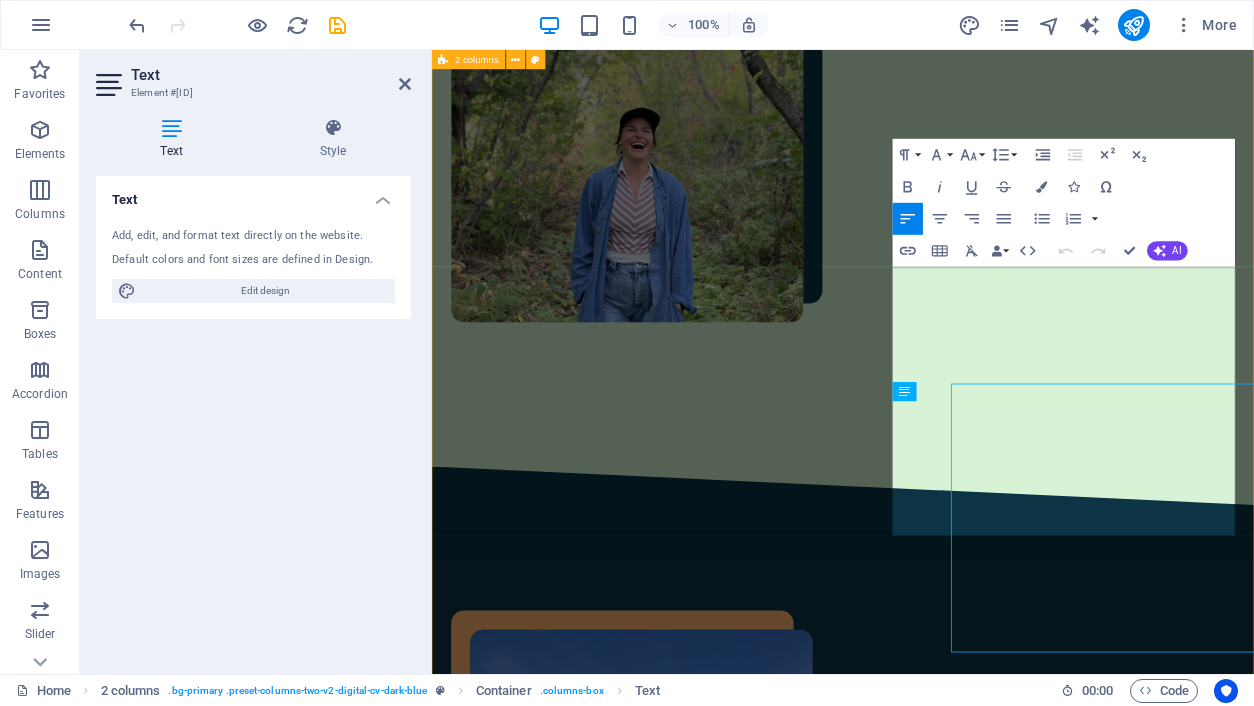 scroll, scrollTop: 1064, scrollLeft: 0, axis: vertical 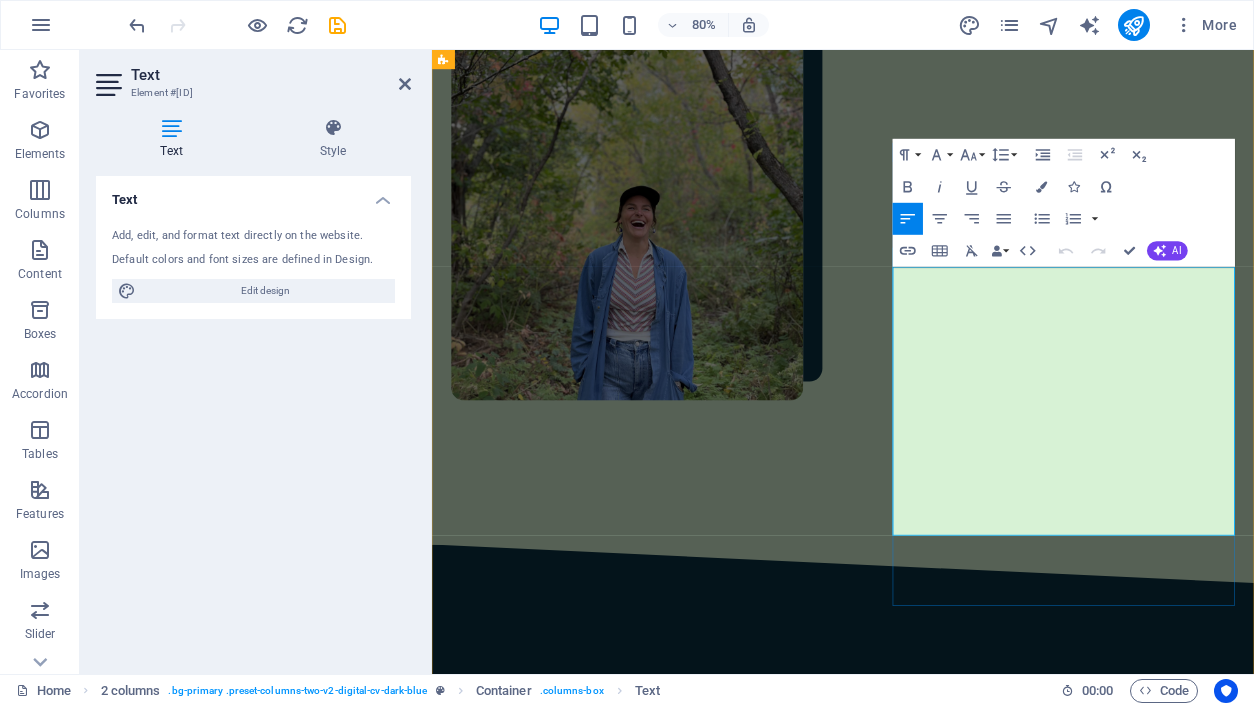 drag, startPoint x: 1011, startPoint y: 334, endPoint x: 1424, endPoint y: 643, distance: 515.80035 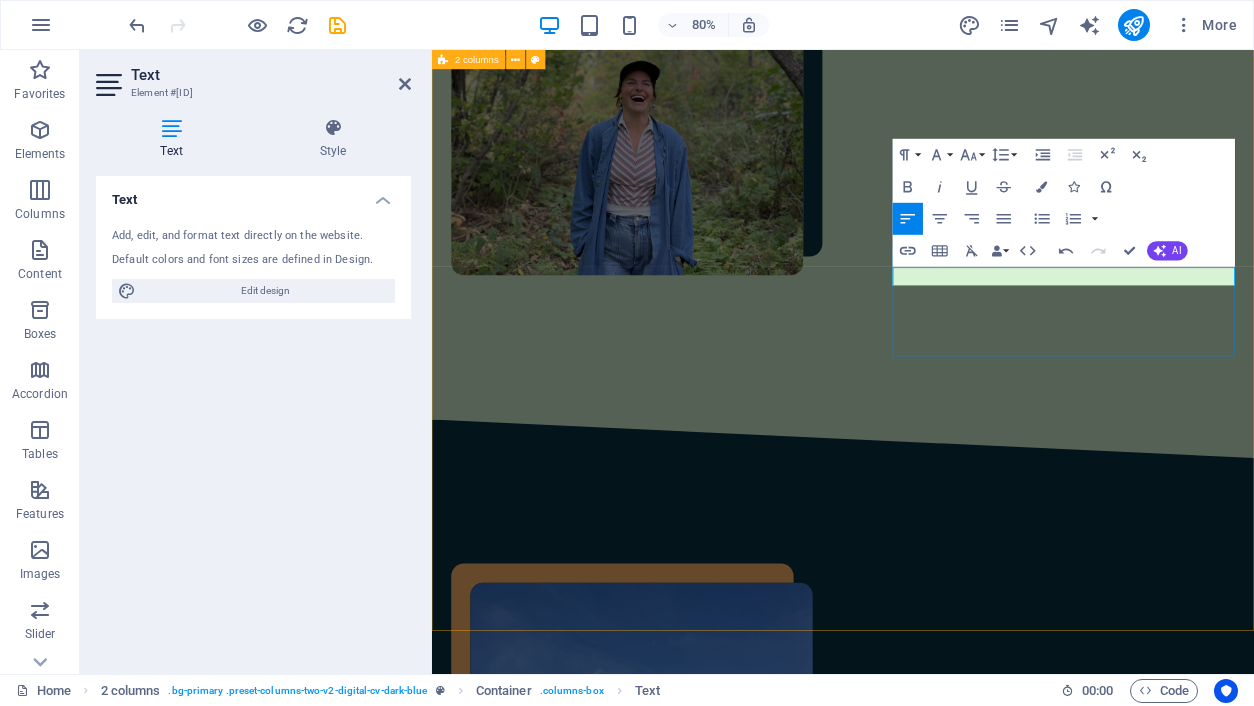 scroll, scrollTop: 1056, scrollLeft: 0, axis: vertical 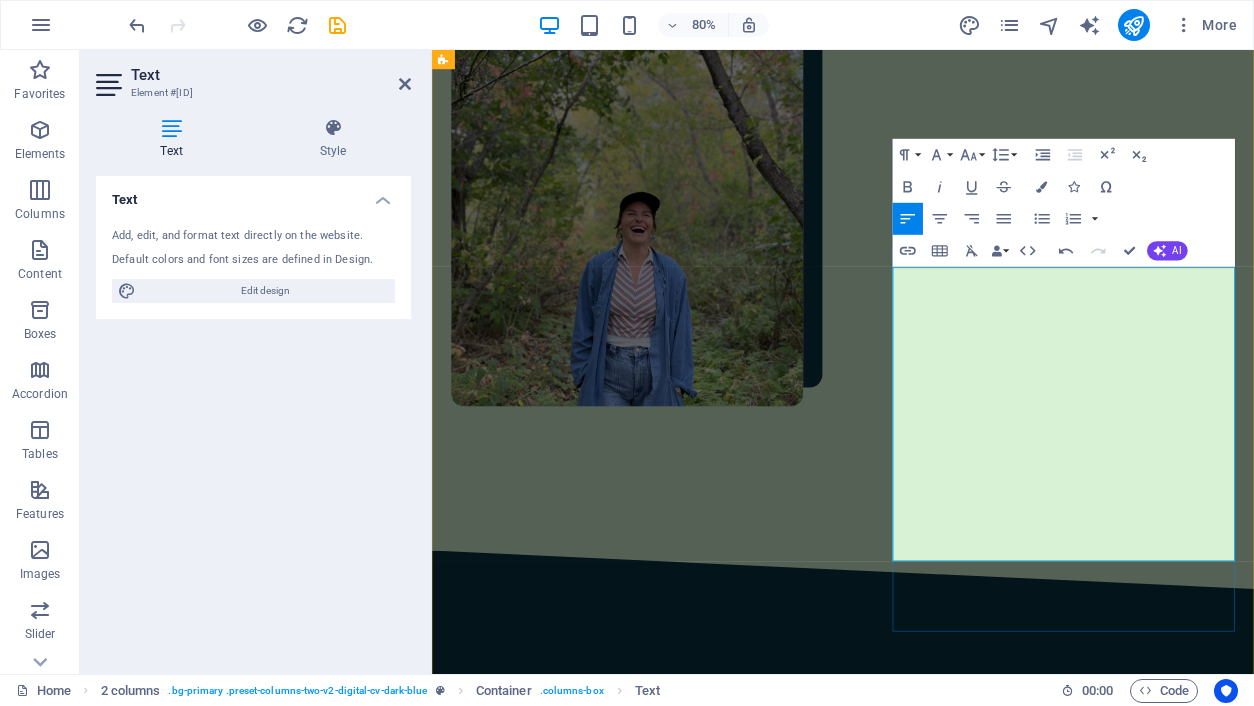 drag, startPoint x: 1313, startPoint y: 334, endPoint x: 1009, endPoint y: 328, distance: 304.0592 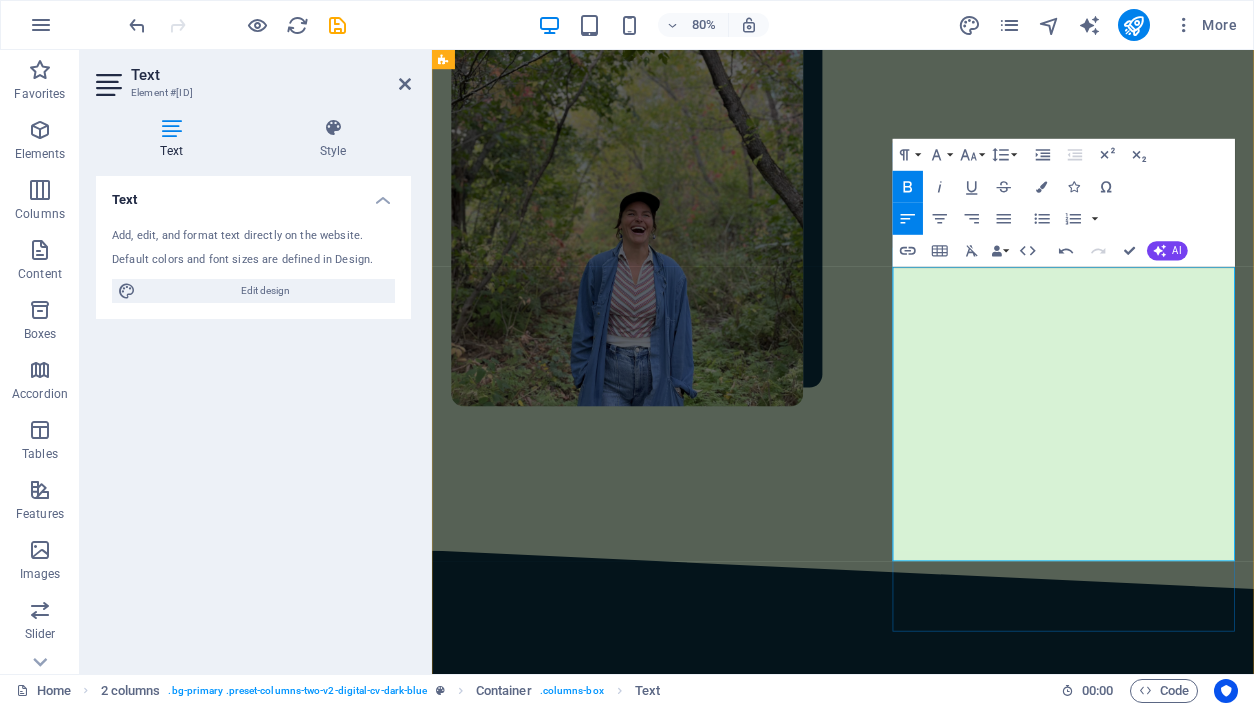 scroll, scrollTop: 1060, scrollLeft: 0, axis: vertical 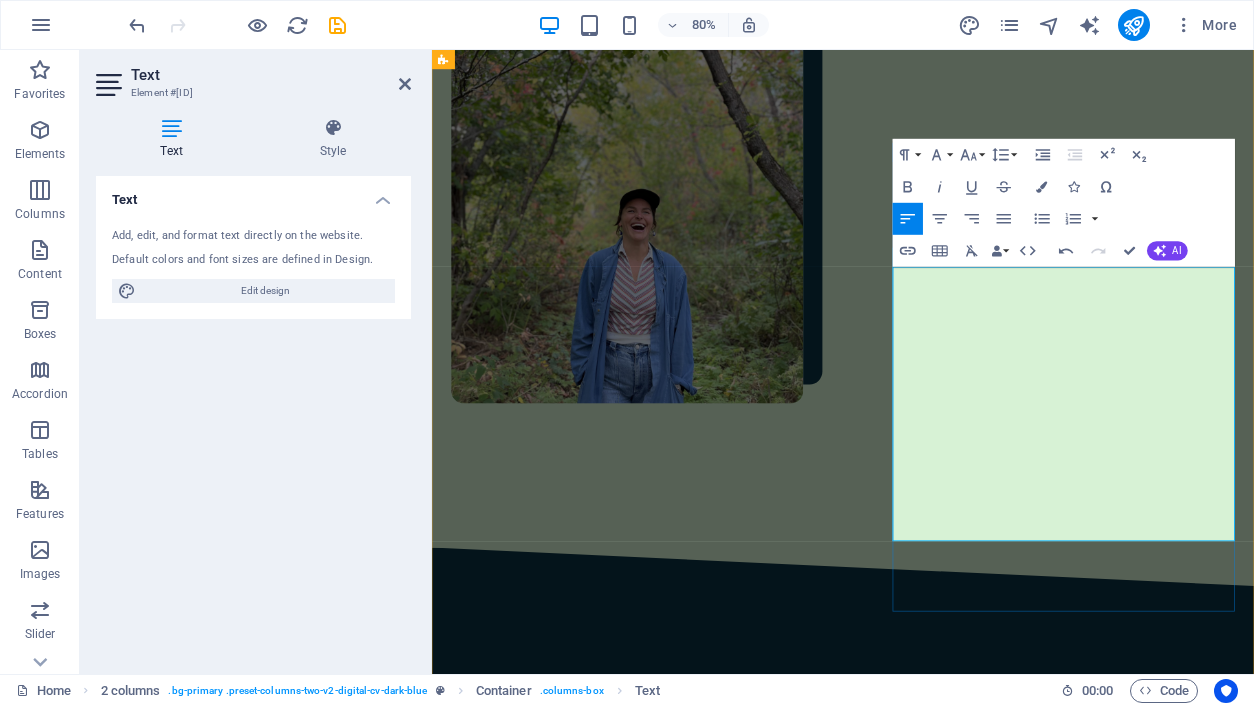 type 